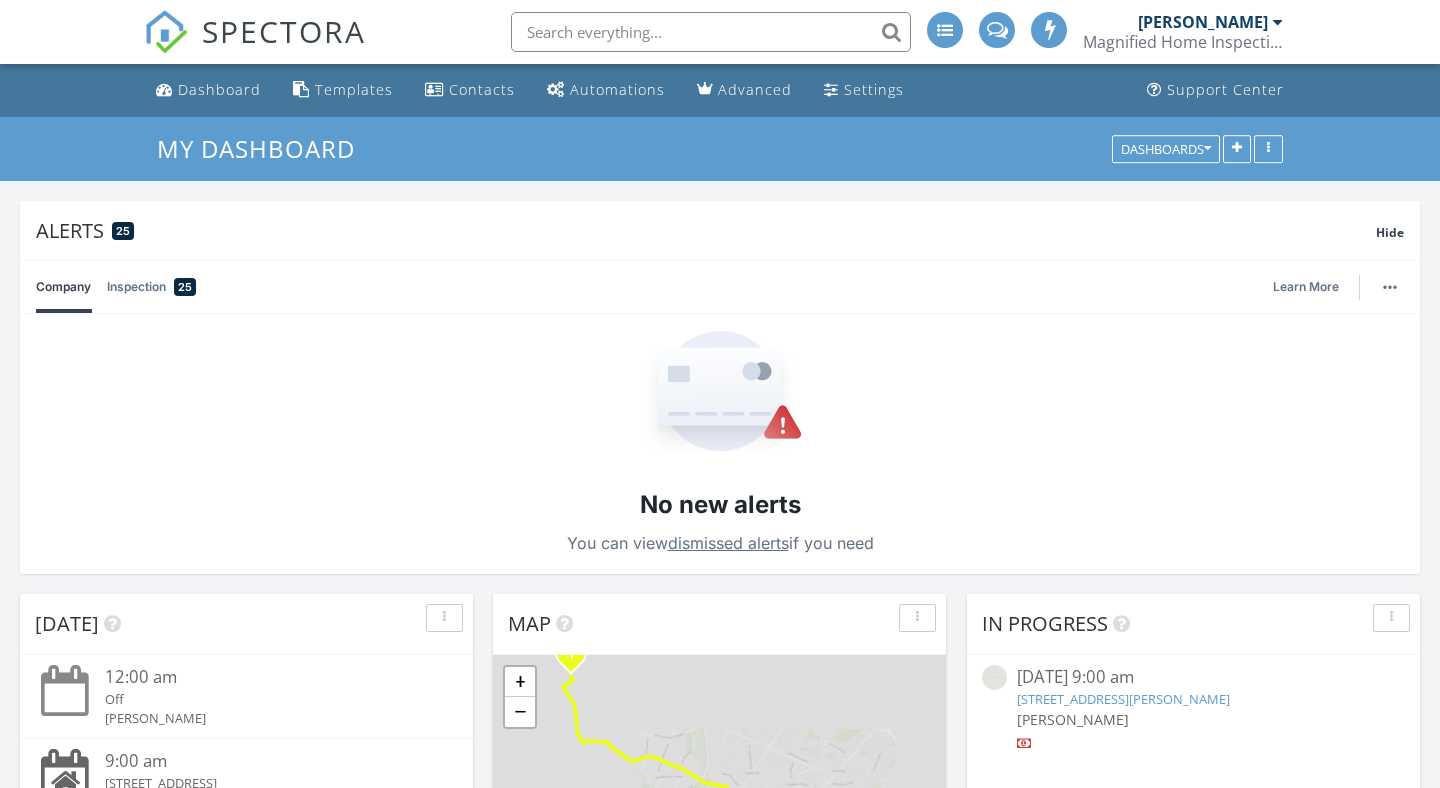 scroll, scrollTop: 99, scrollLeft: 0, axis: vertical 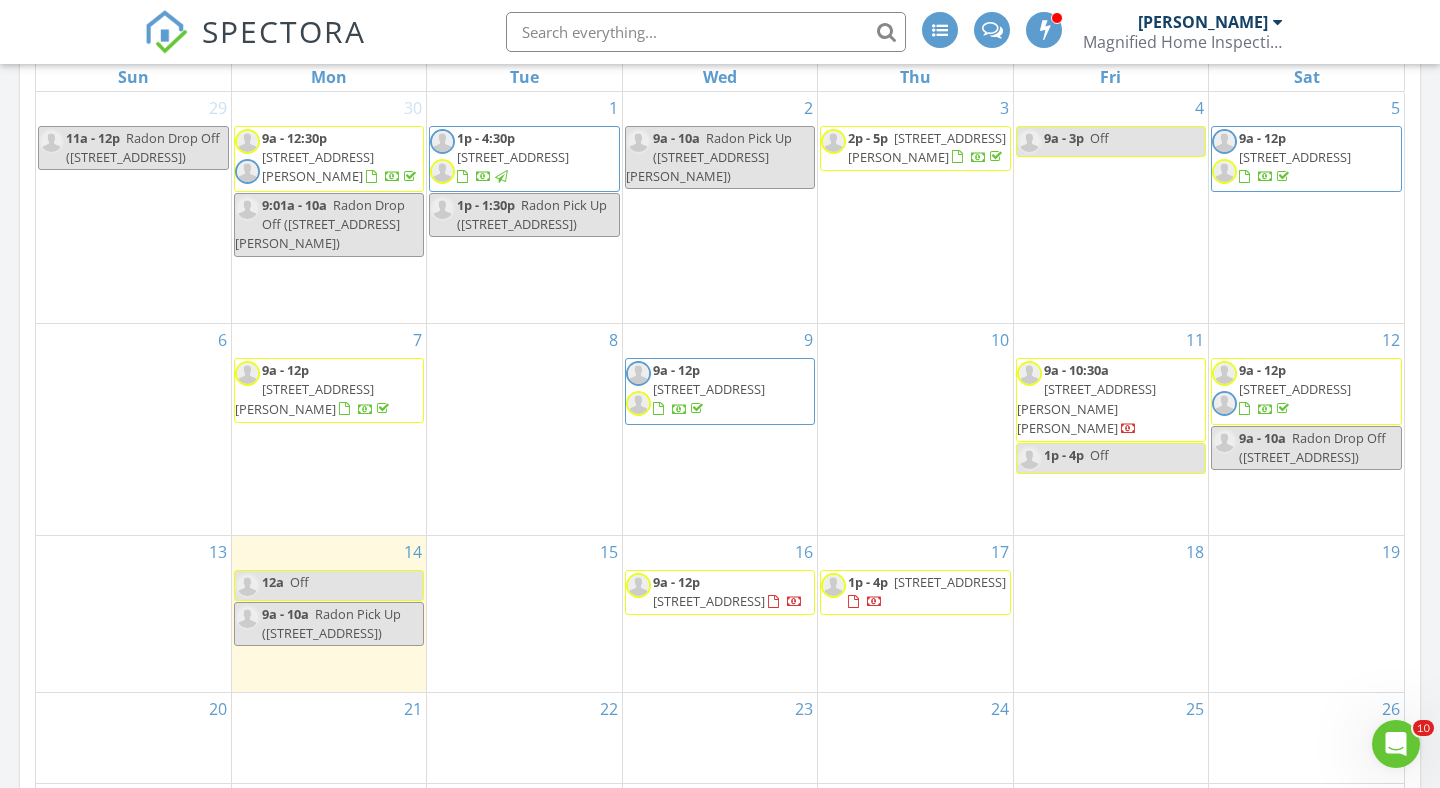 click at bounding box center (706, 32) 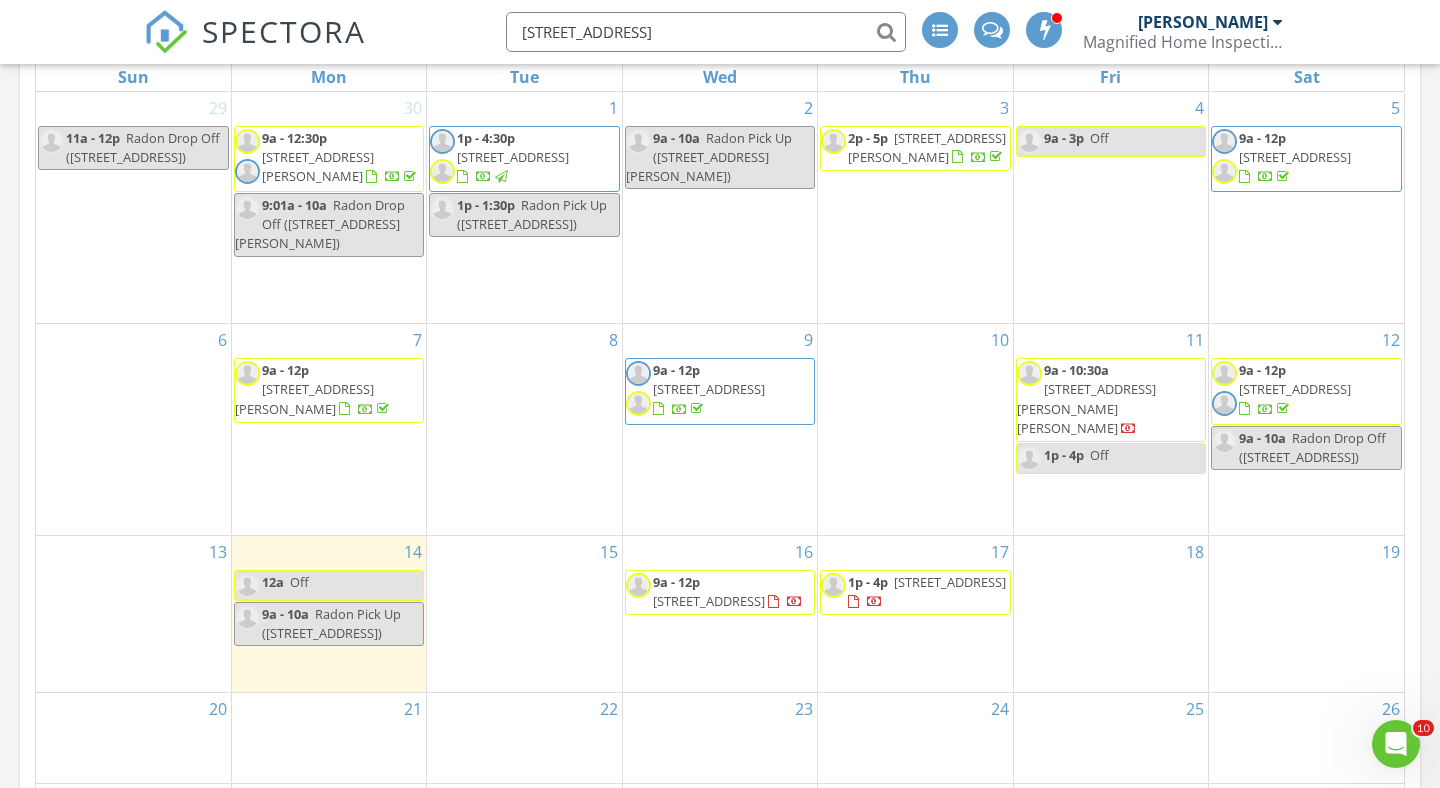 type on "3709 woodbine ave" 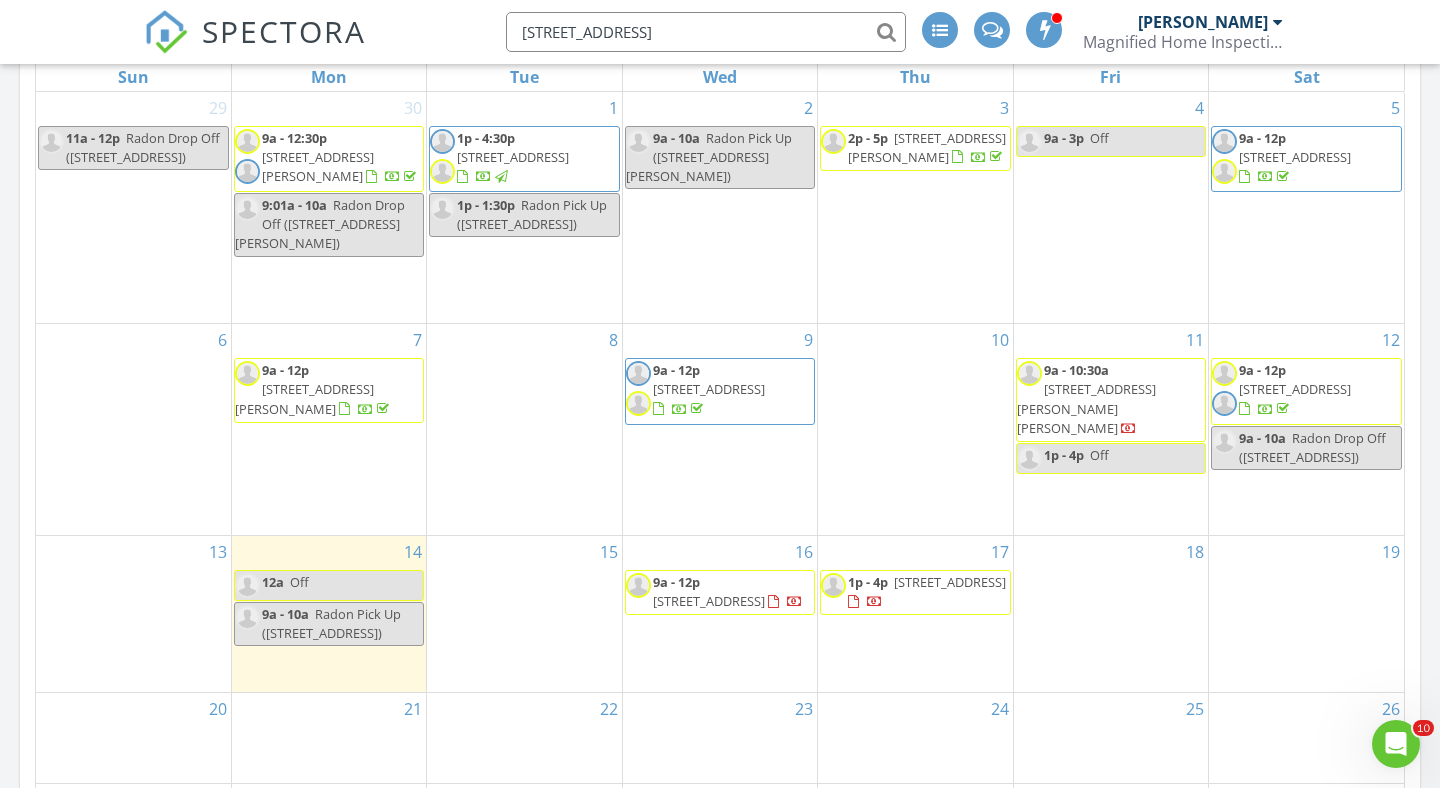 drag, startPoint x: 676, startPoint y: 24, endPoint x: 456, endPoint y: 24, distance: 220 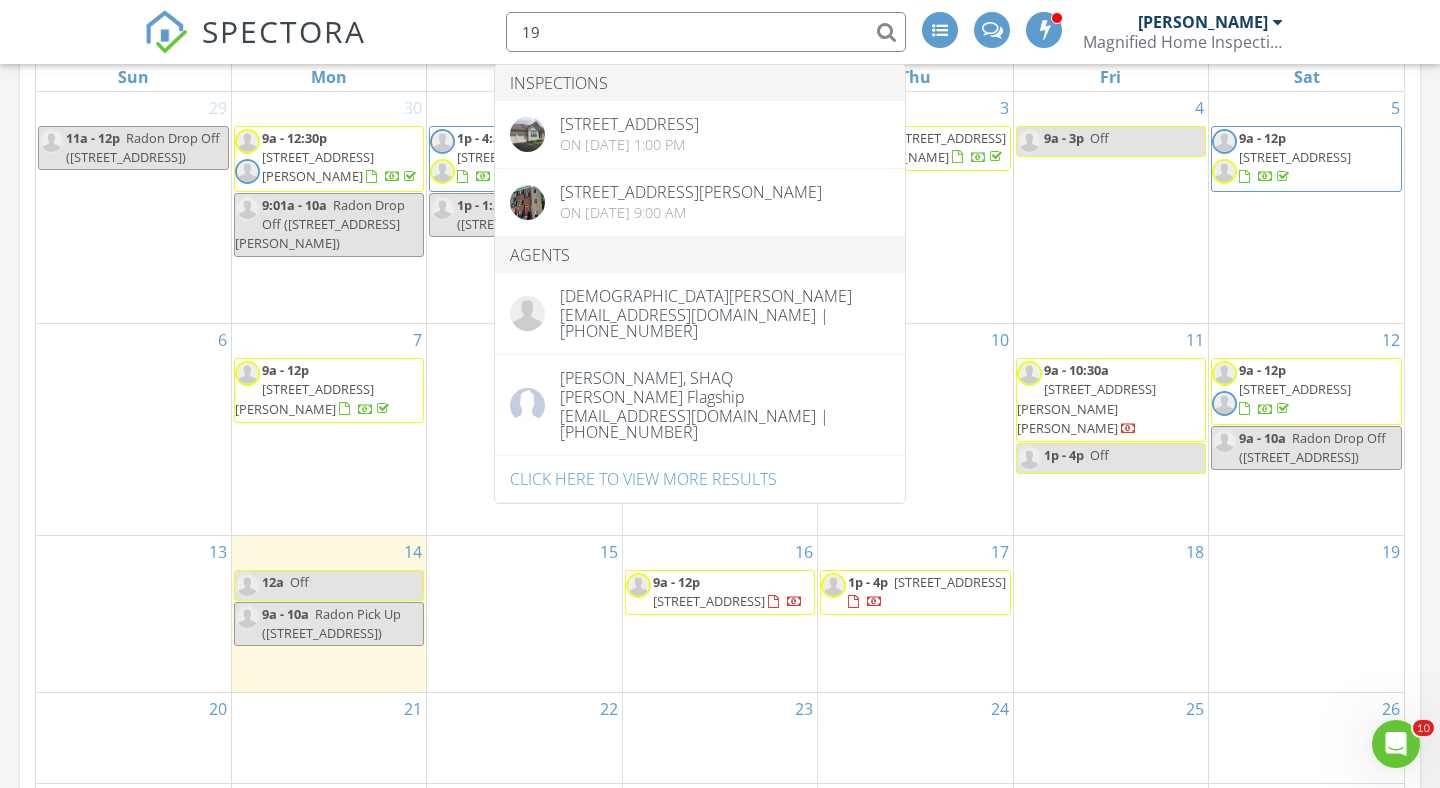 type on "1" 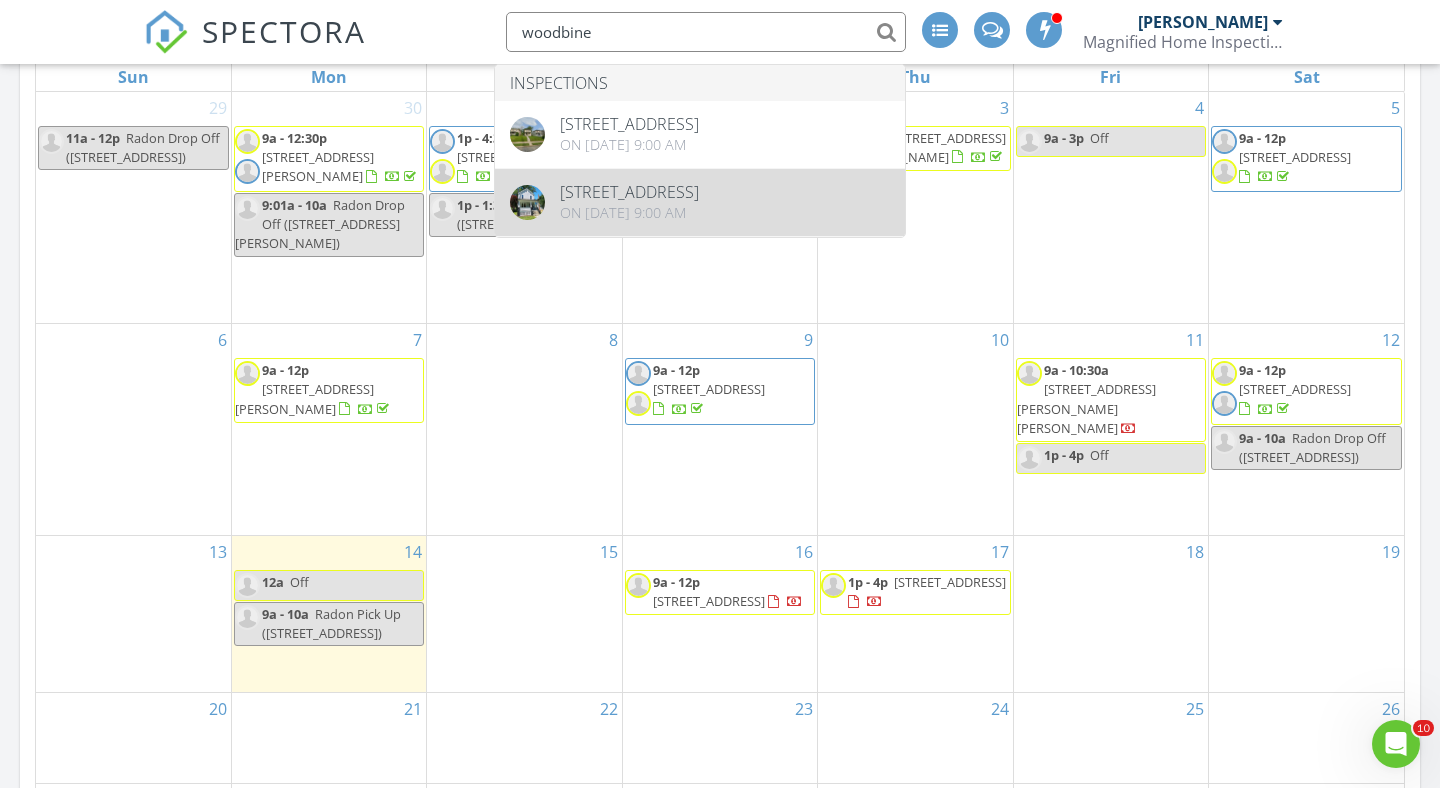 type on "woodbine" 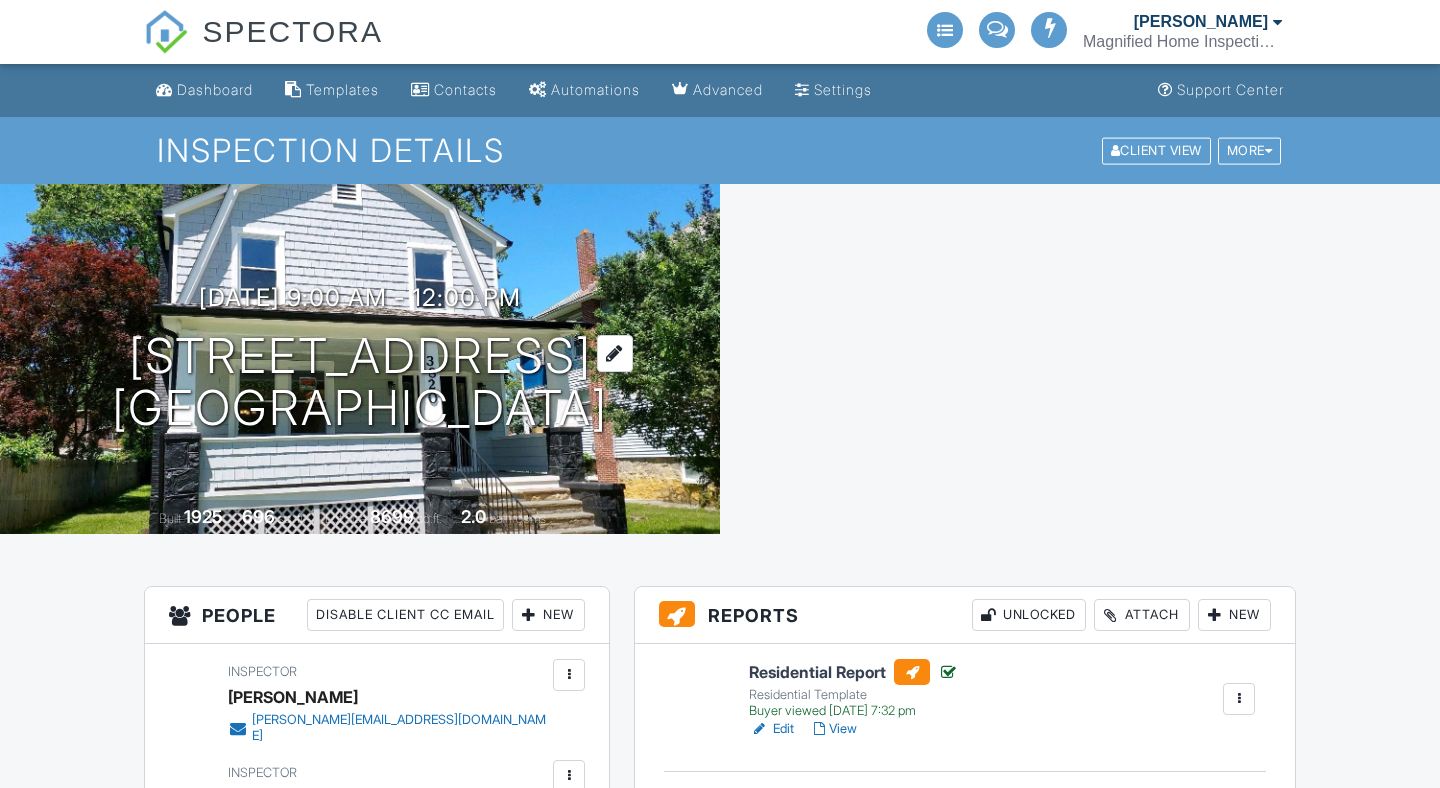 scroll, scrollTop: 0, scrollLeft: 0, axis: both 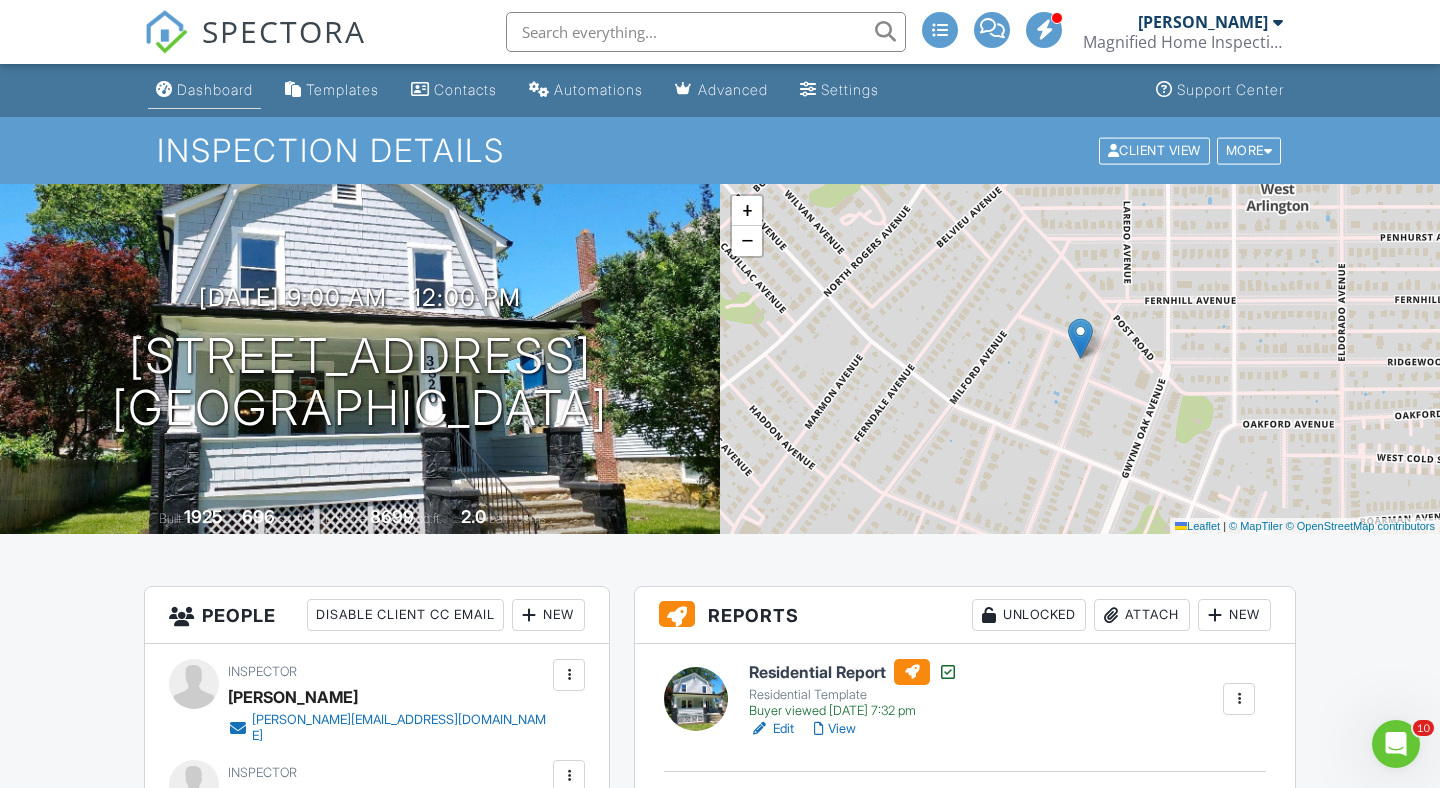 click on "Dashboard" at bounding box center [204, 90] 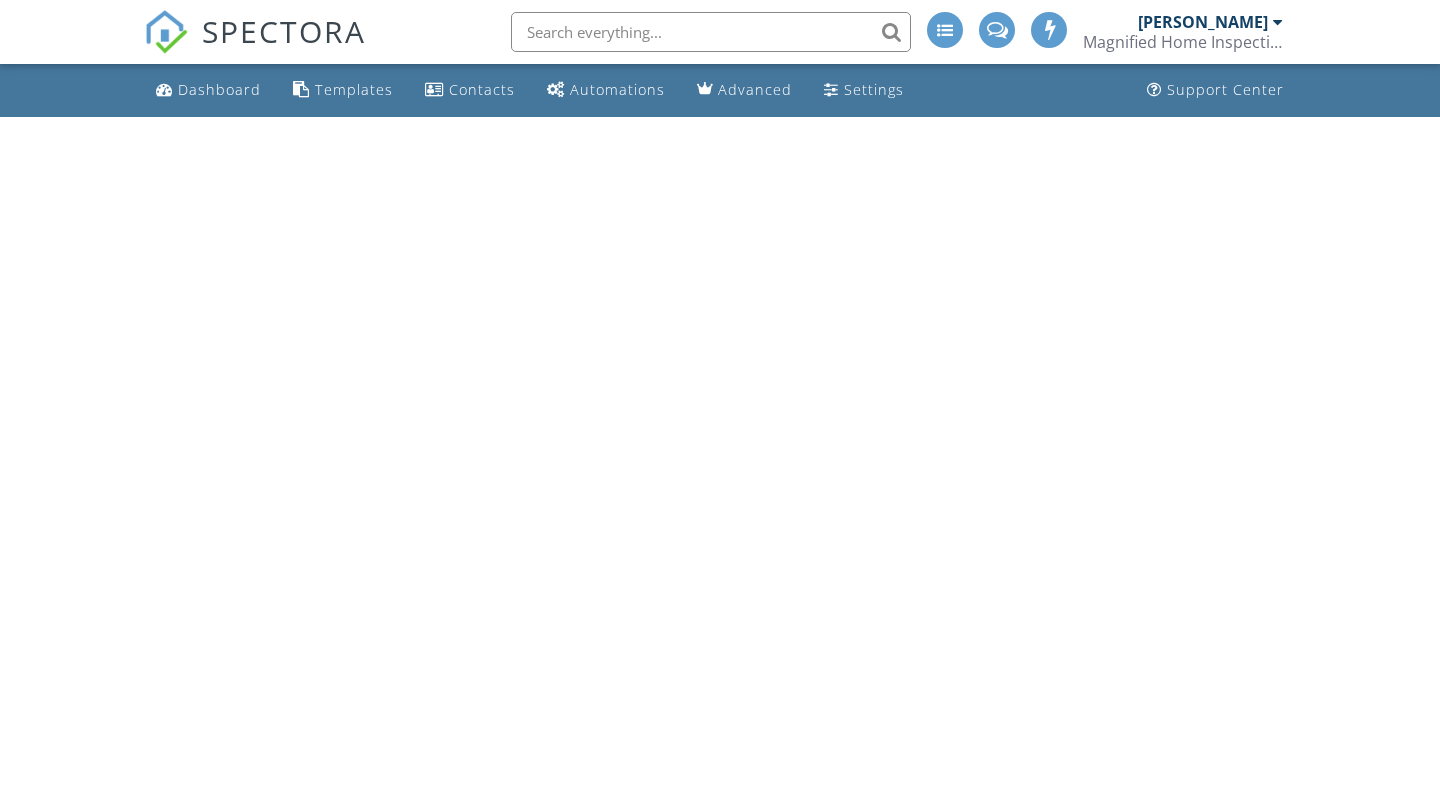 scroll, scrollTop: 0, scrollLeft: 0, axis: both 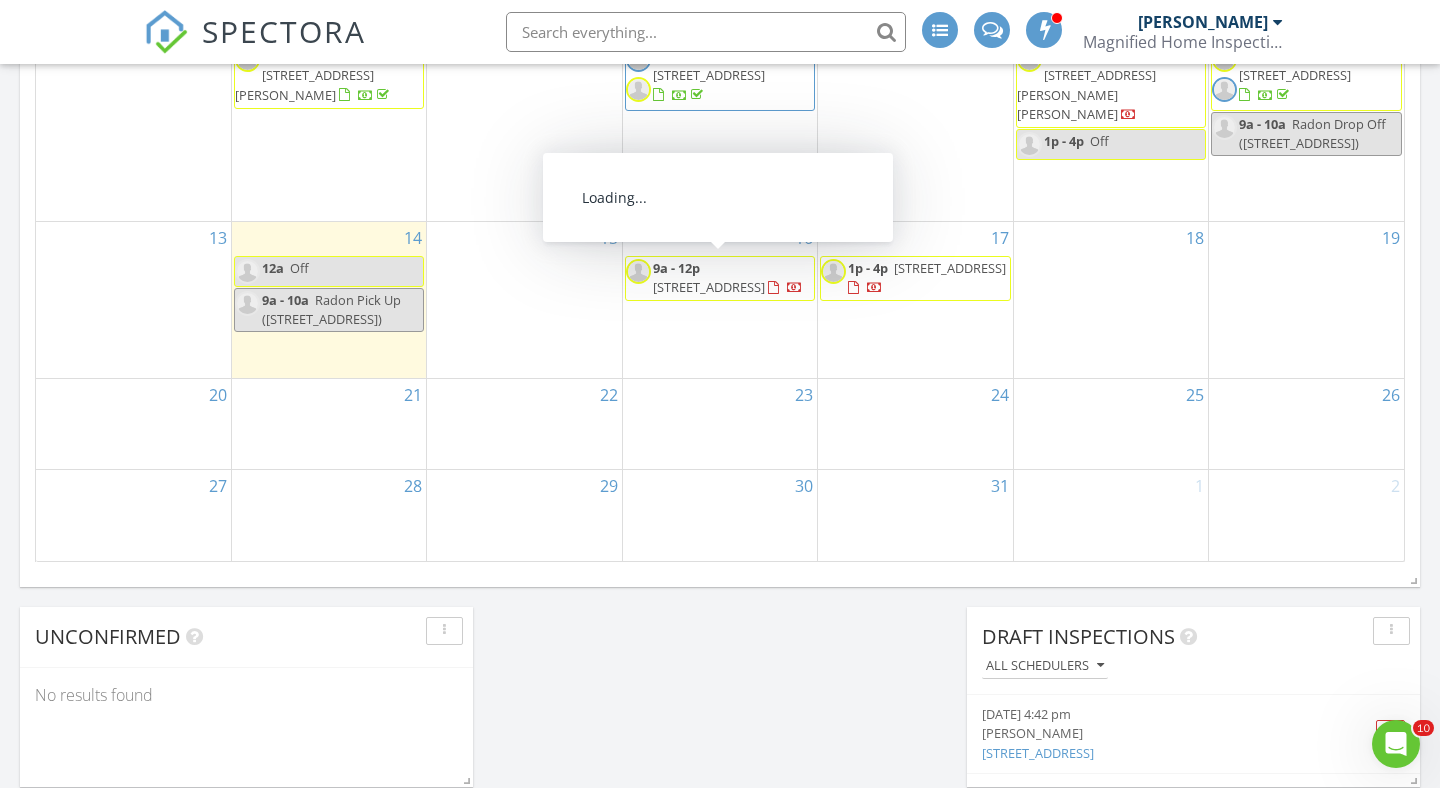 click on "3709 Woodbine Ave, Baltimore 21207" at bounding box center (709, 287) 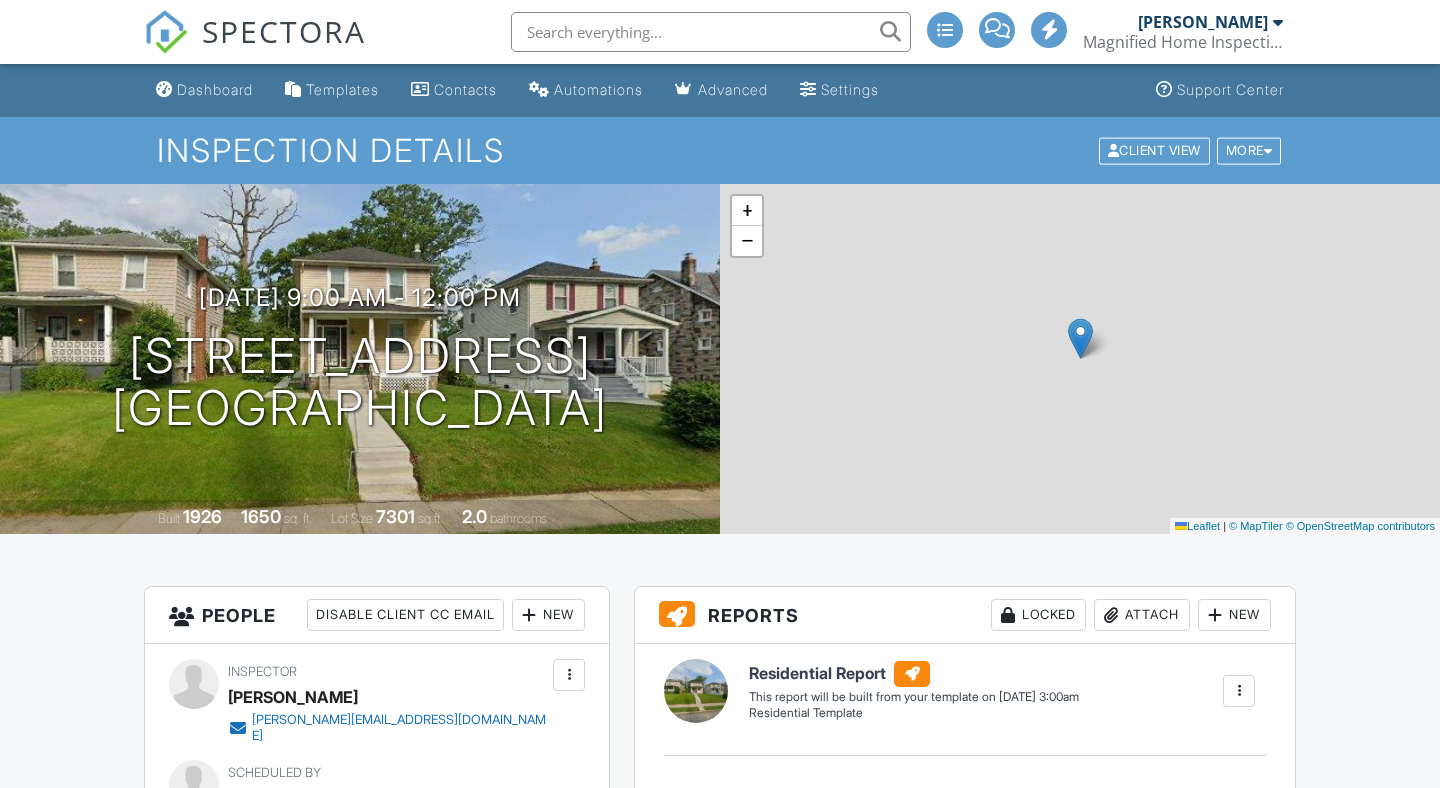 scroll, scrollTop: 0, scrollLeft: 0, axis: both 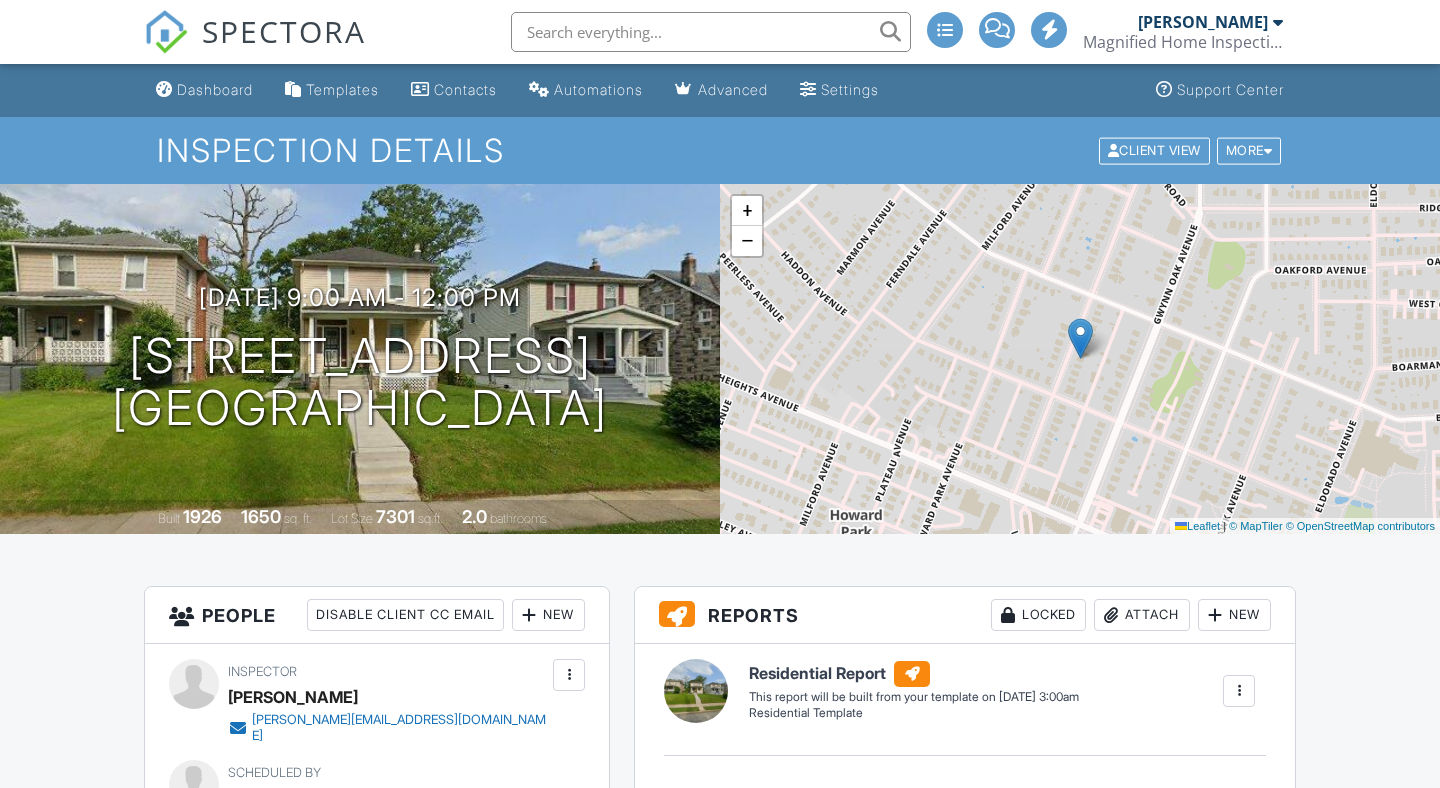 click on "New" at bounding box center (548, 615) 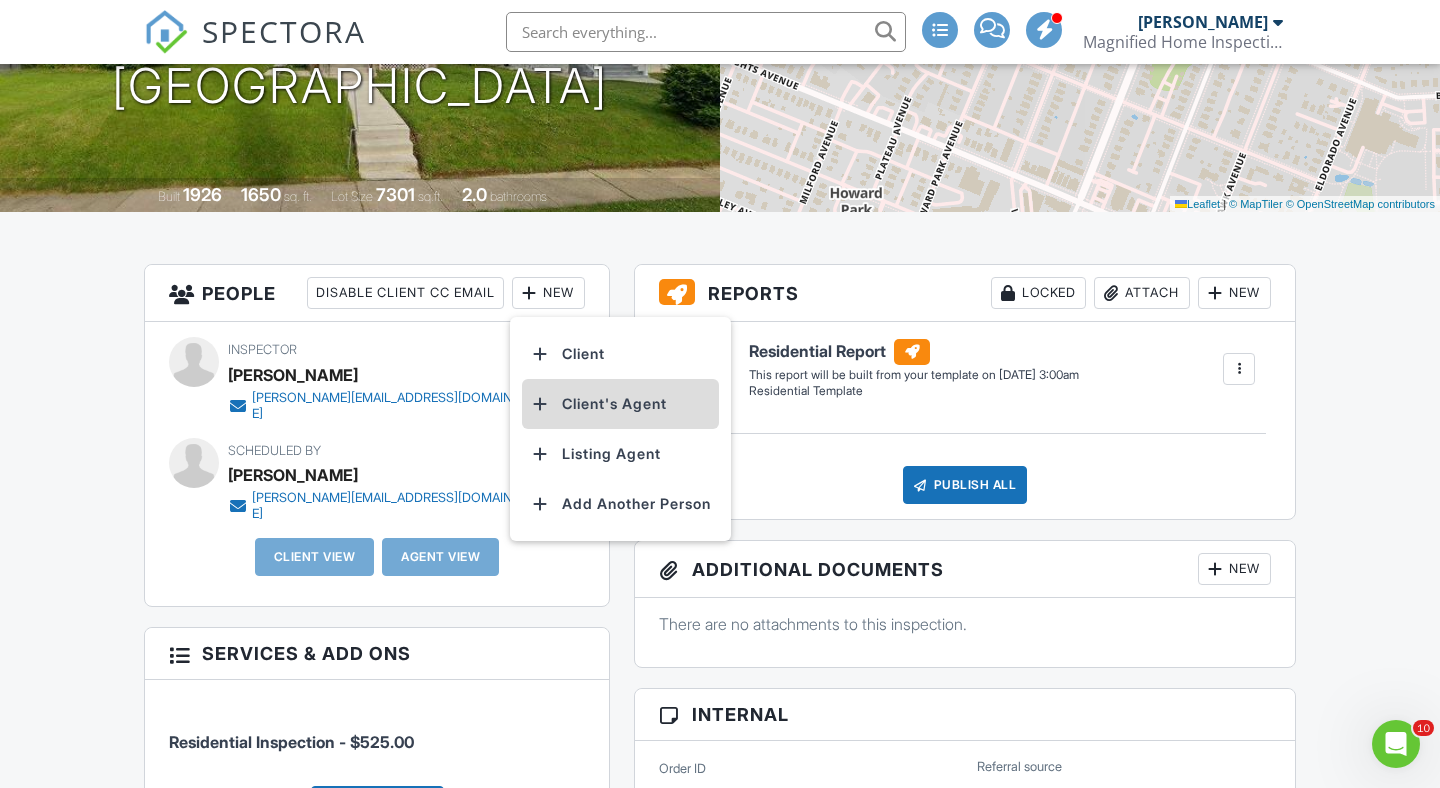 scroll, scrollTop: 0, scrollLeft: 0, axis: both 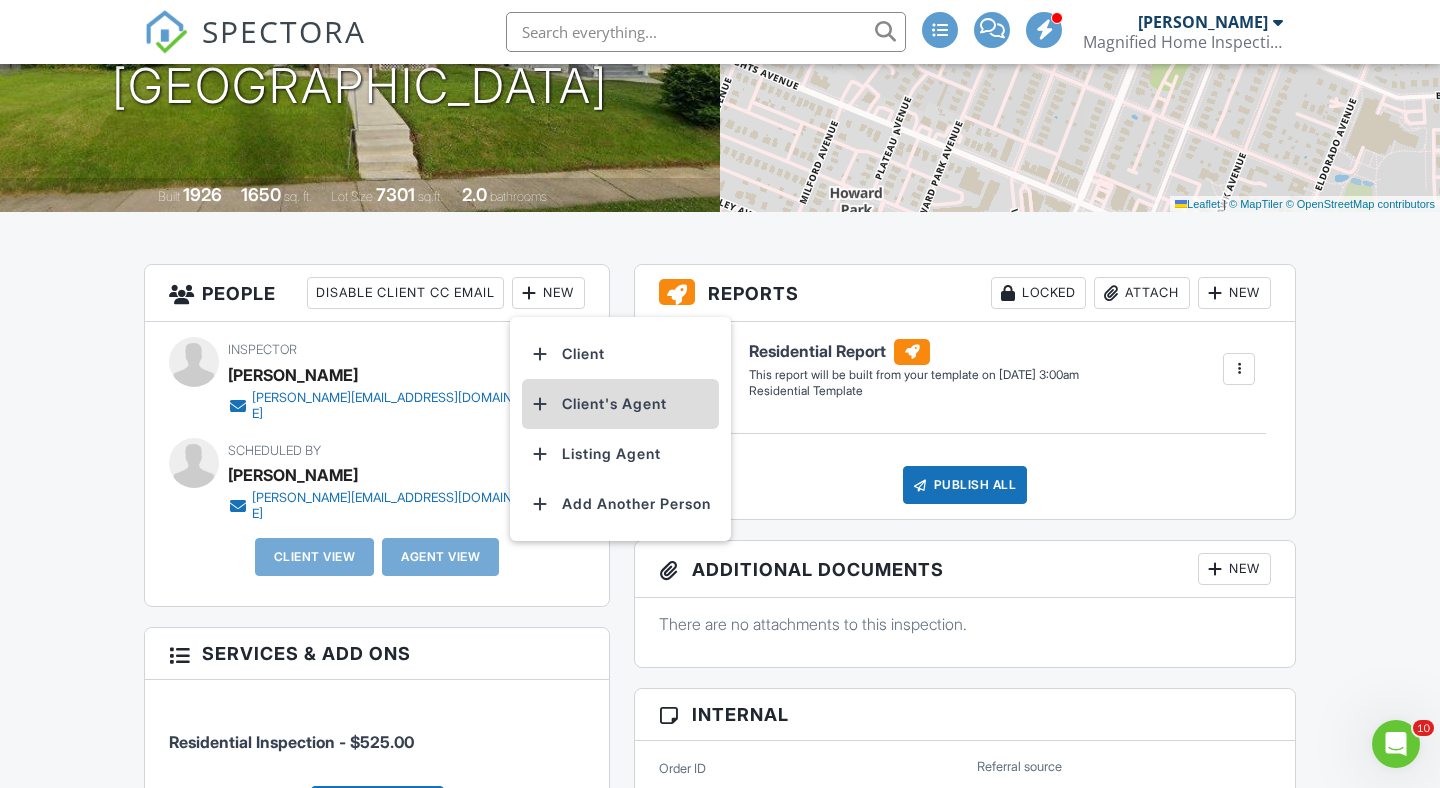 click on "Client's Agent" at bounding box center (620, 404) 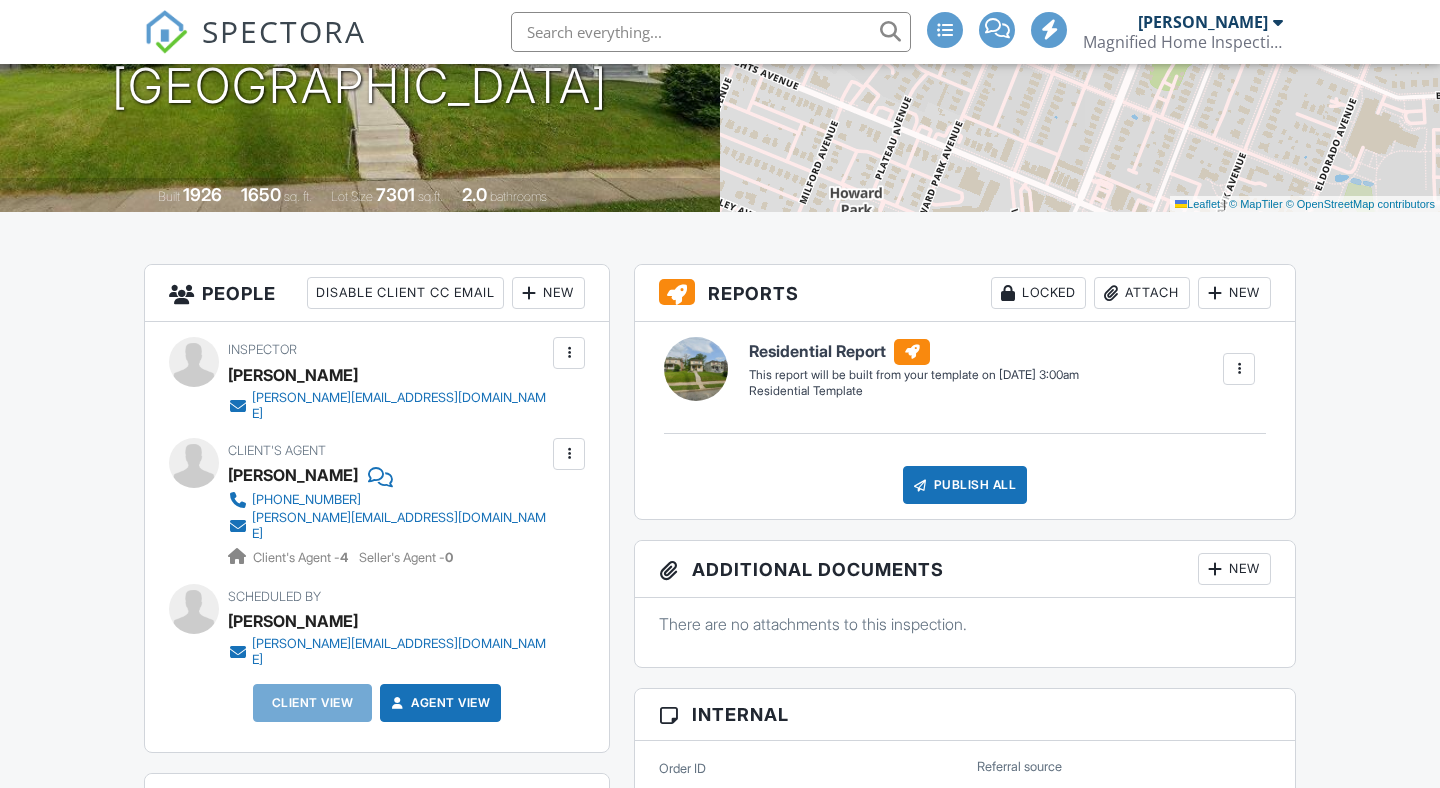 scroll, scrollTop: 0, scrollLeft: 0, axis: both 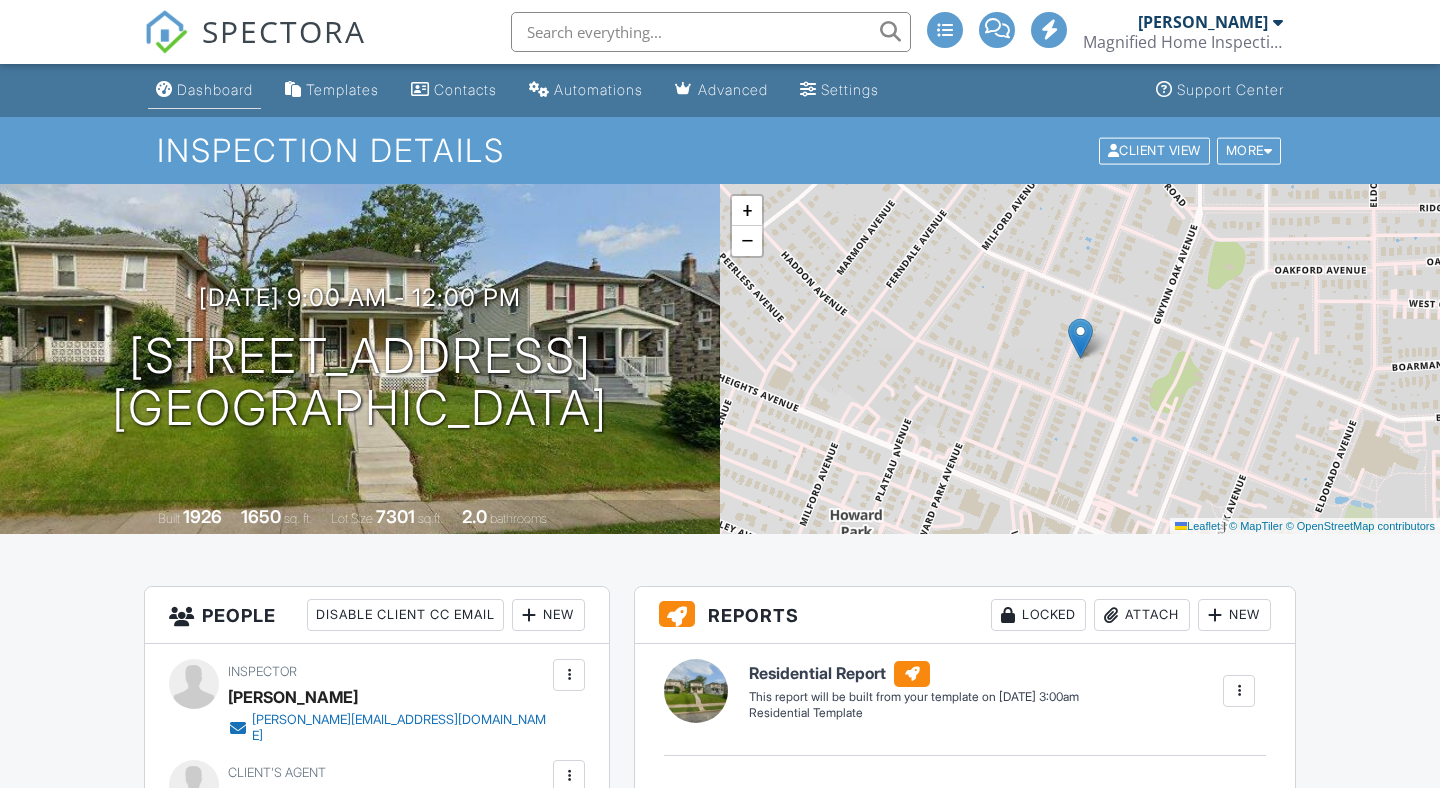 click on "Dashboard" at bounding box center [215, 89] 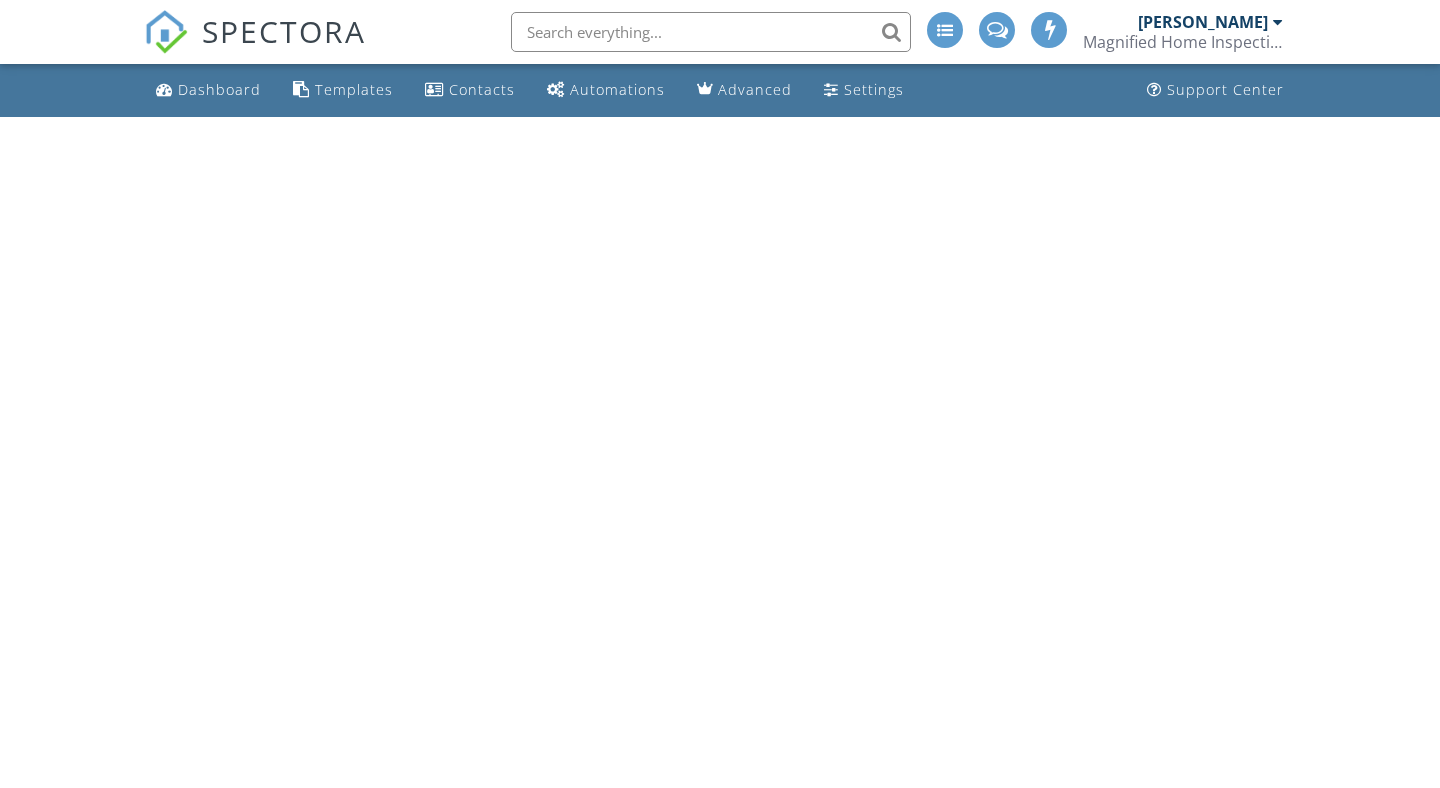 scroll, scrollTop: 0, scrollLeft: 0, axis: both 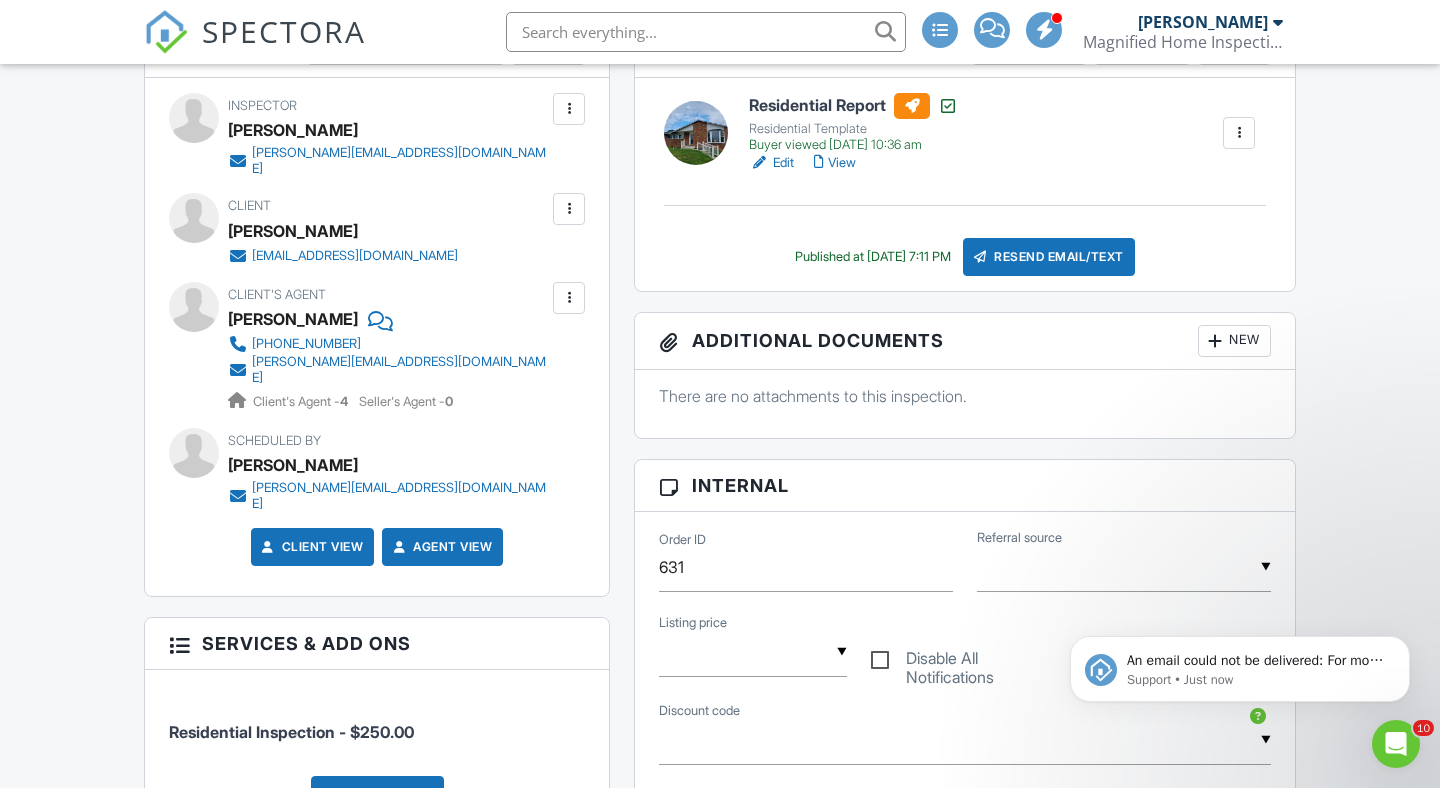 click on "SPECTORA" at bounding box center [284, 31] 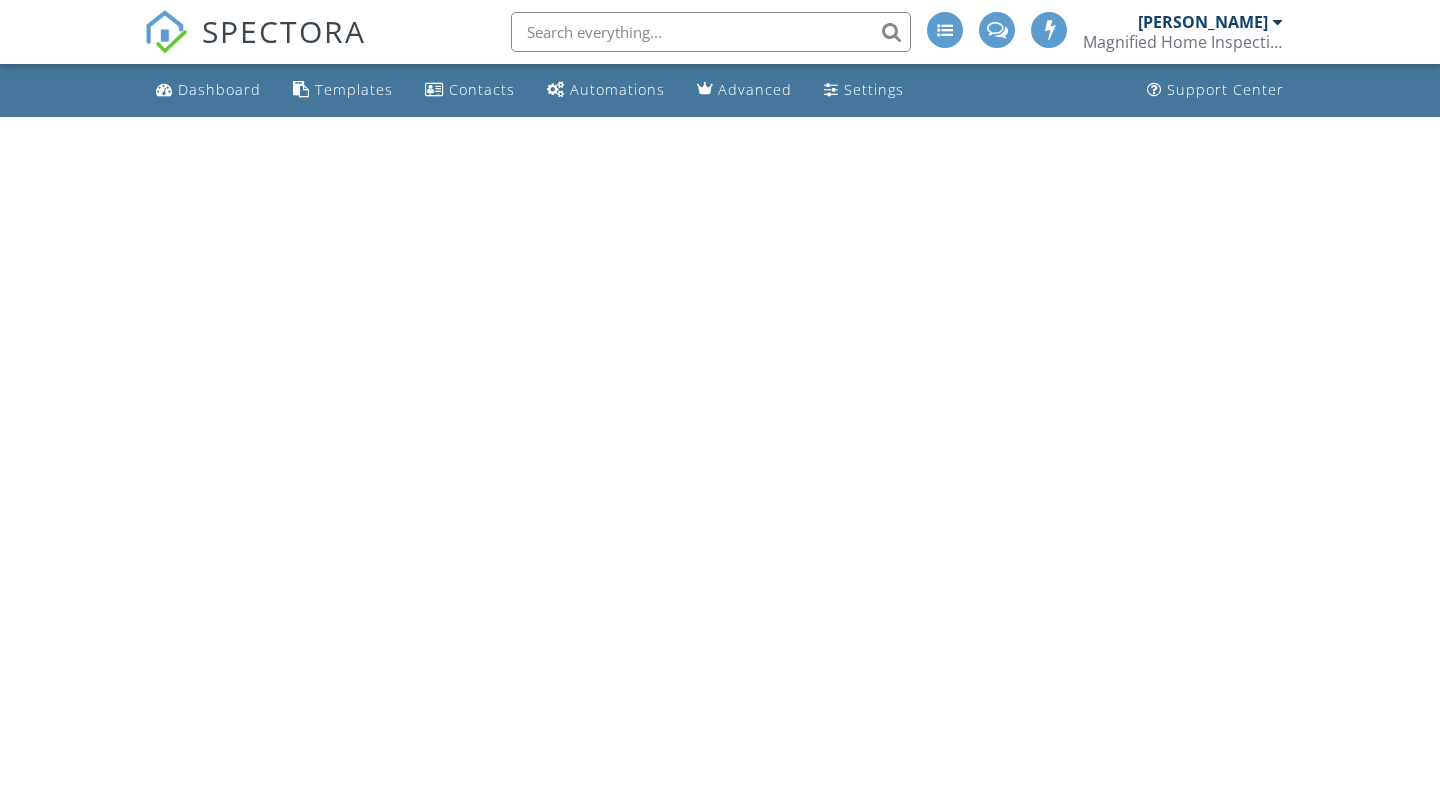 scroll, scrollTop: 0, scrollLeft: 0, axis: both 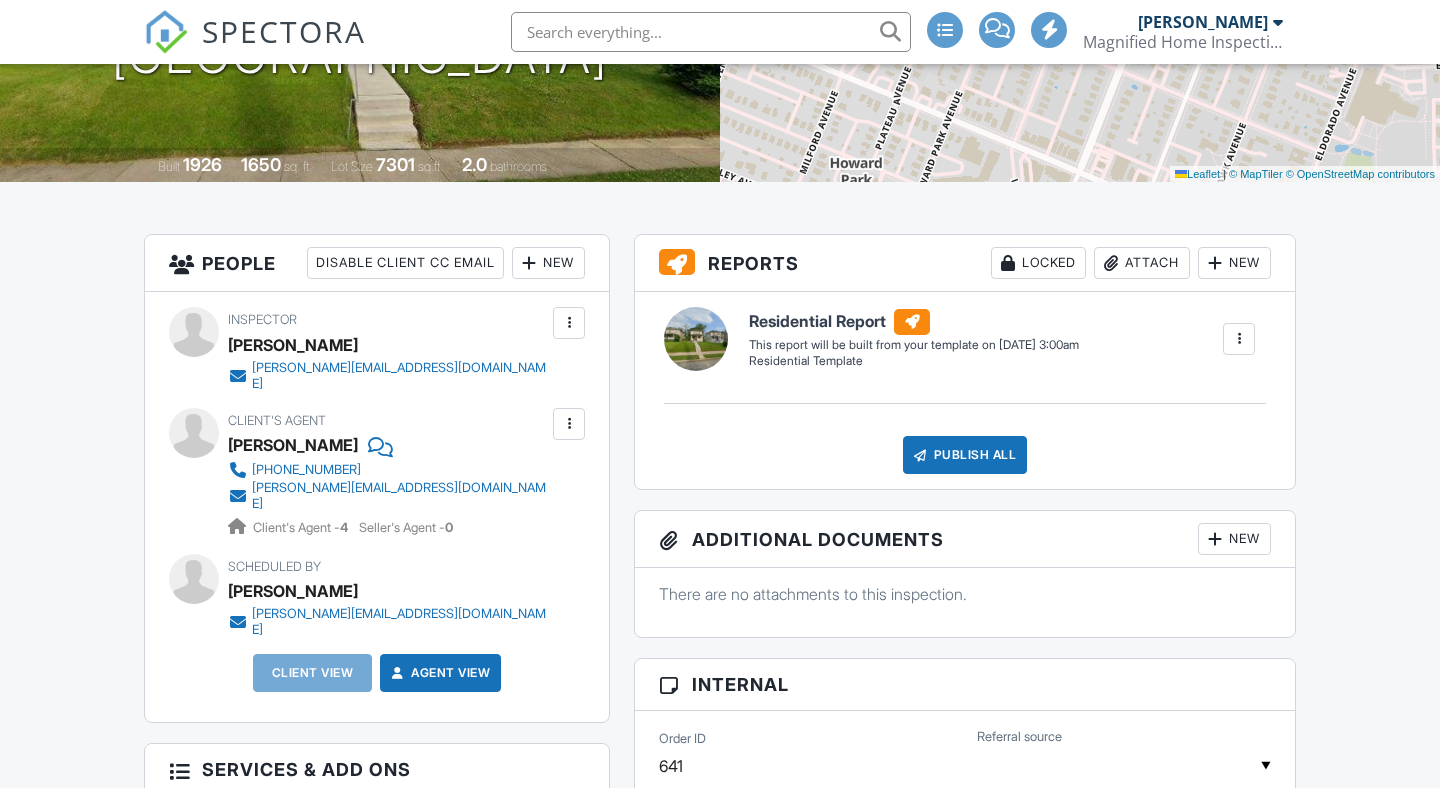 click on "New" at bounding box center (548, 263) 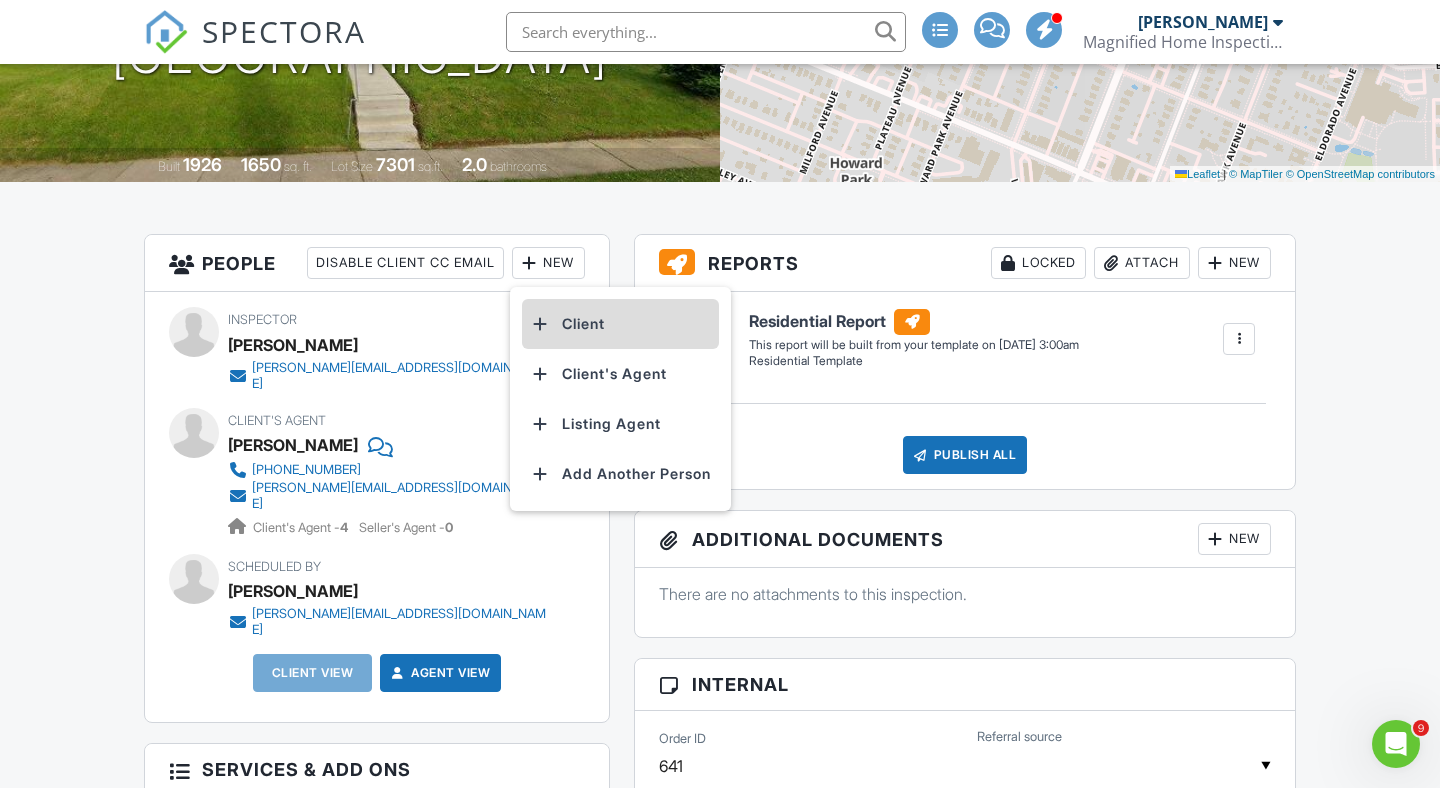 scroll, scrollTop: 0, scrollLeft: 0, axis: both 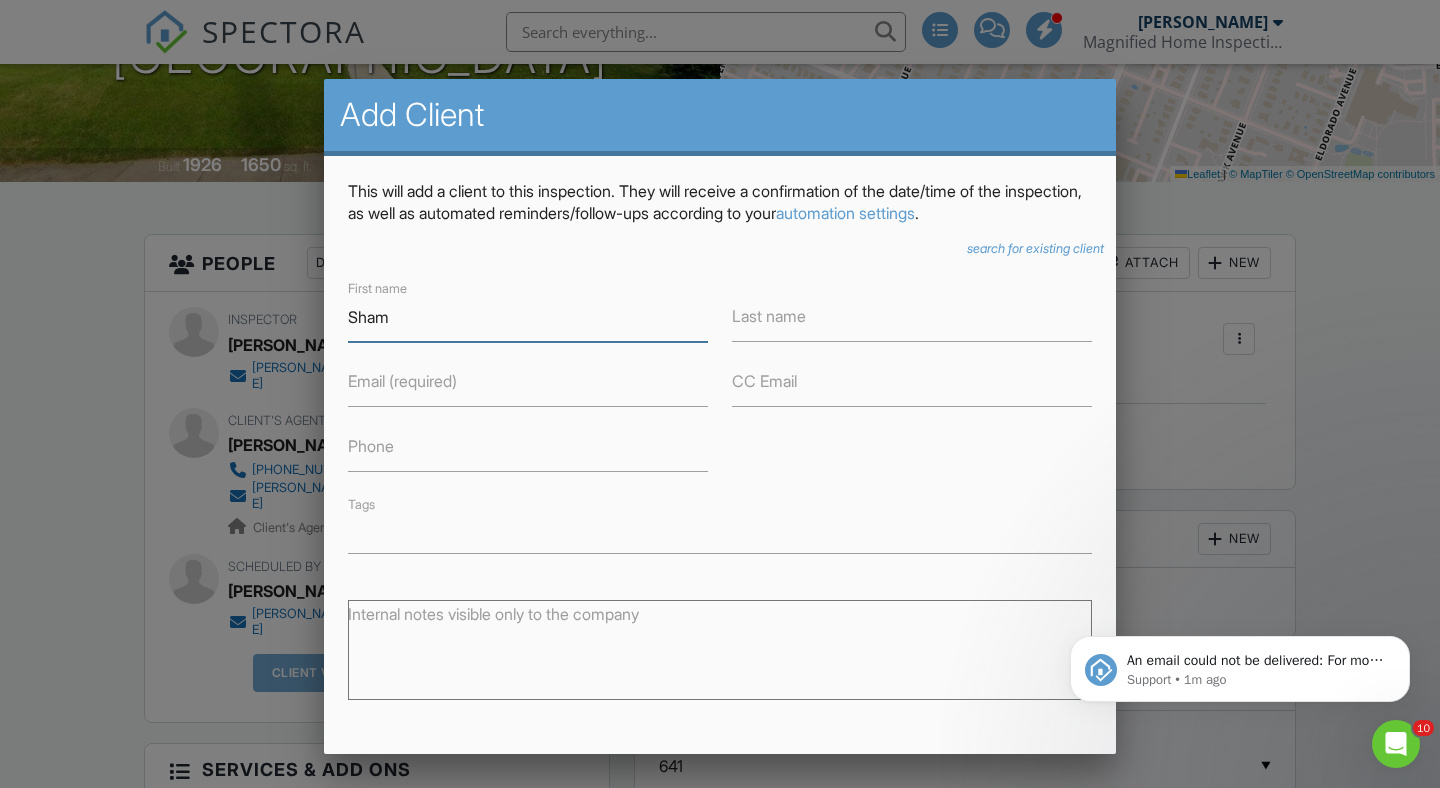 type on "Shameika" 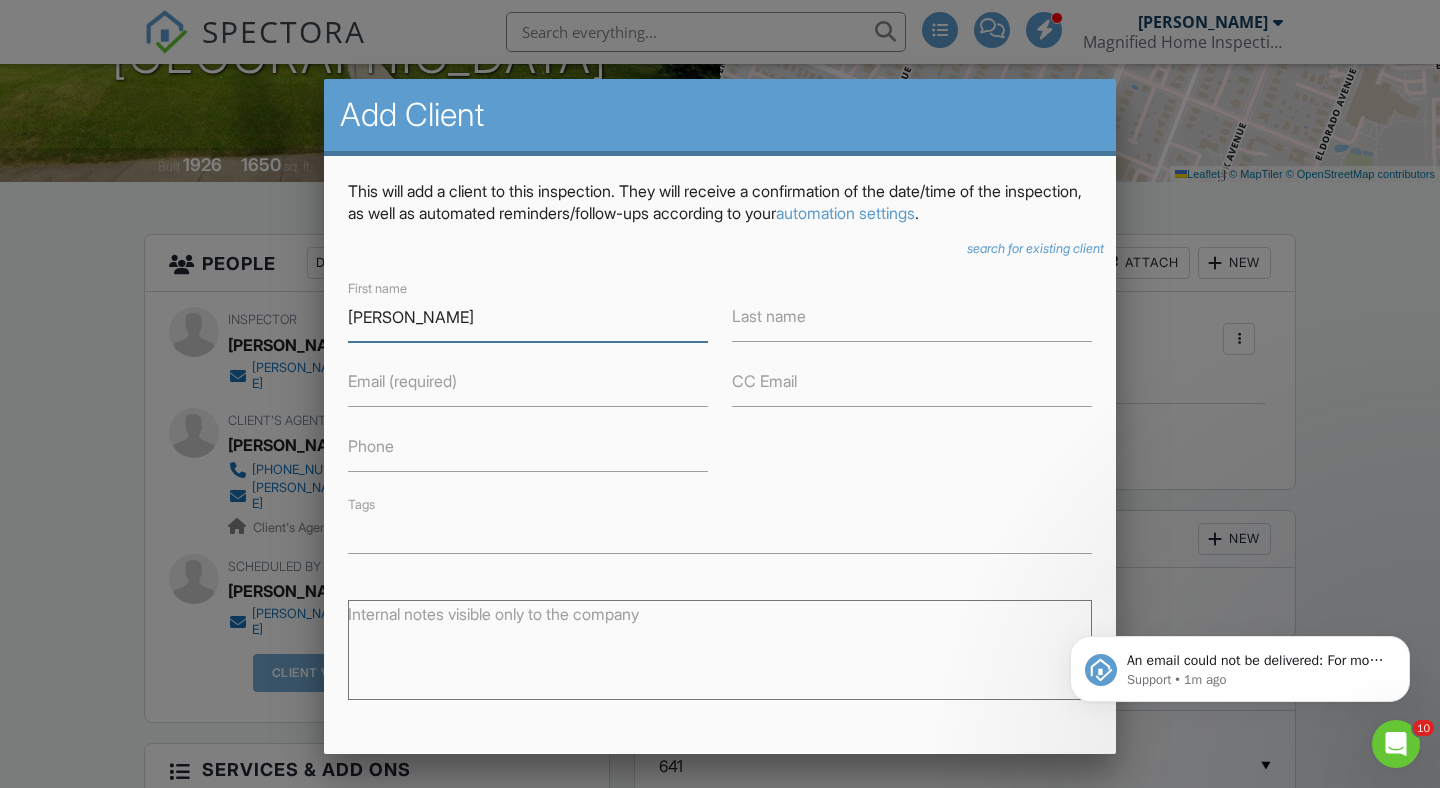 scroll, scrollTop: 218, scrollLeft: 0, axis: vertical 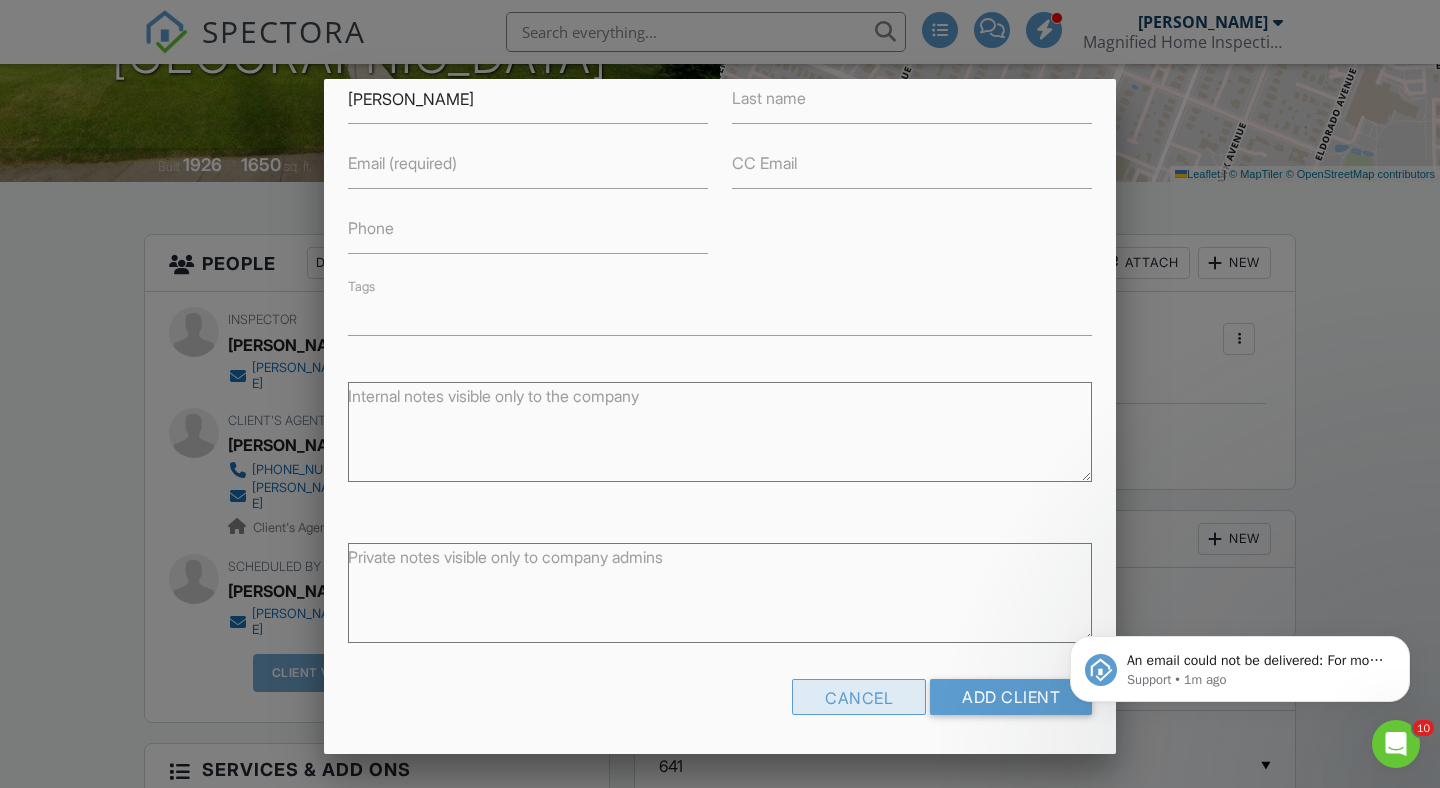 click on "Cancel" at bounding box center [859, 697] 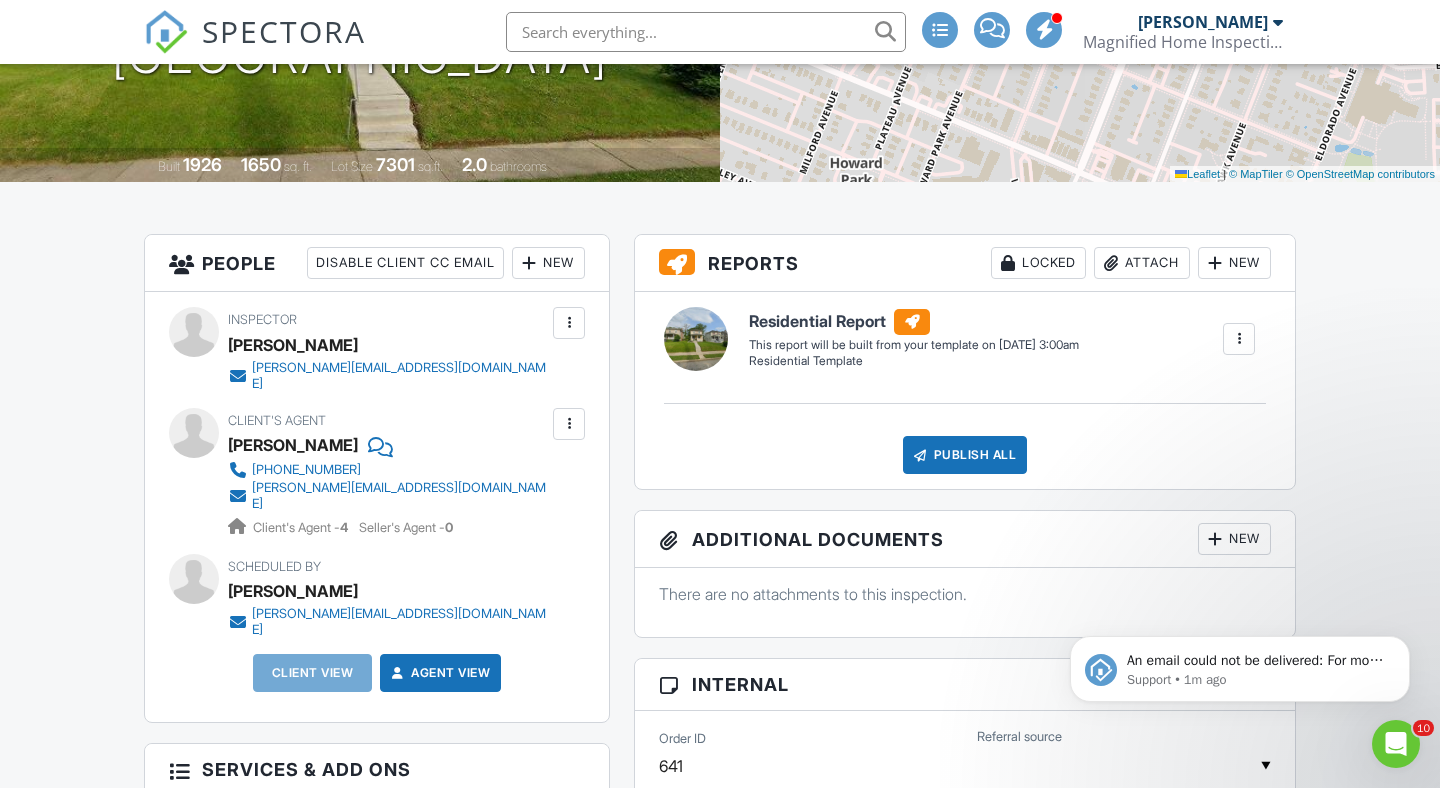 click on "New" at bounding box center (548, 263) 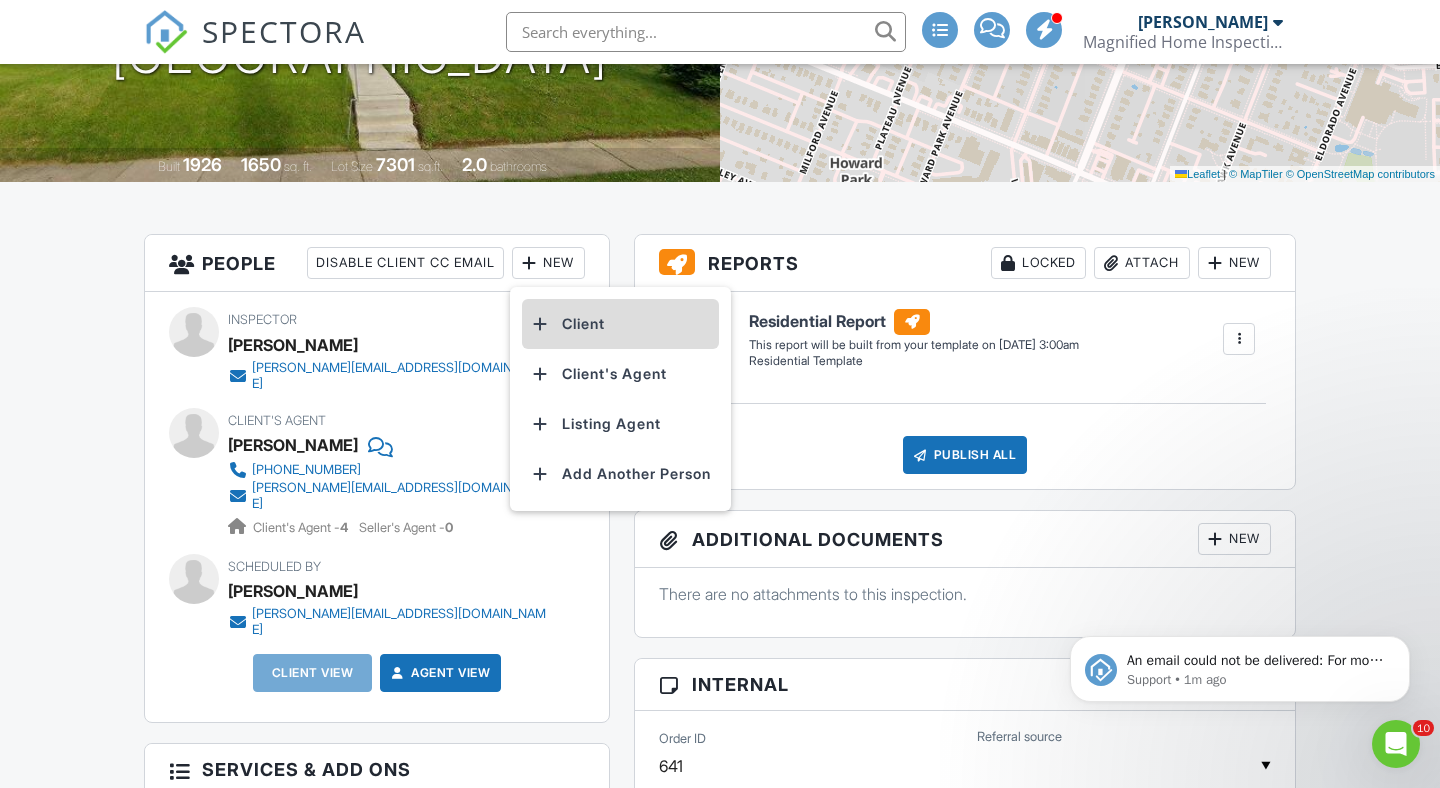 click on "Client" at bounding box center [620, 324] 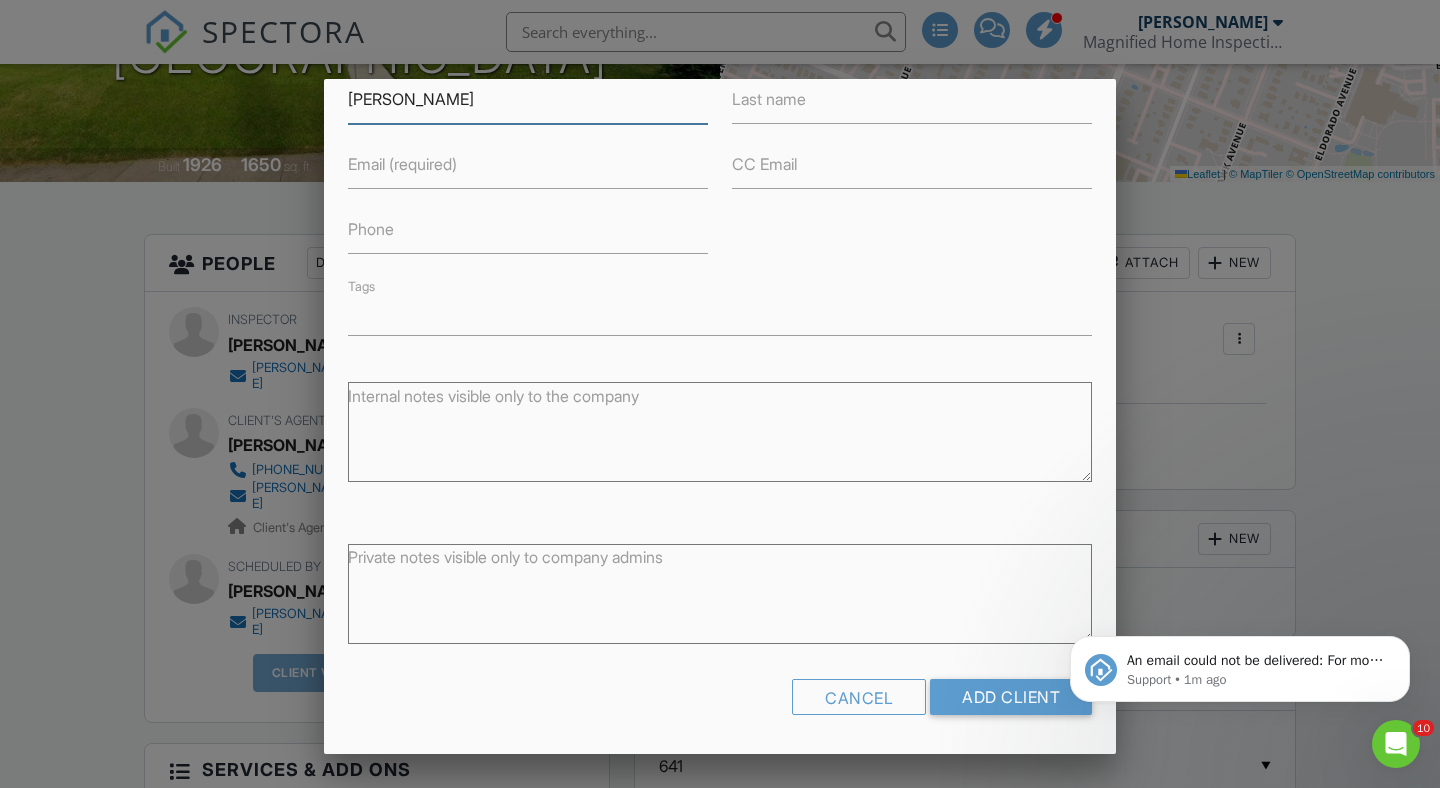 scroll, scrollTop: 214, scrollLeft: 0, axis: vertical 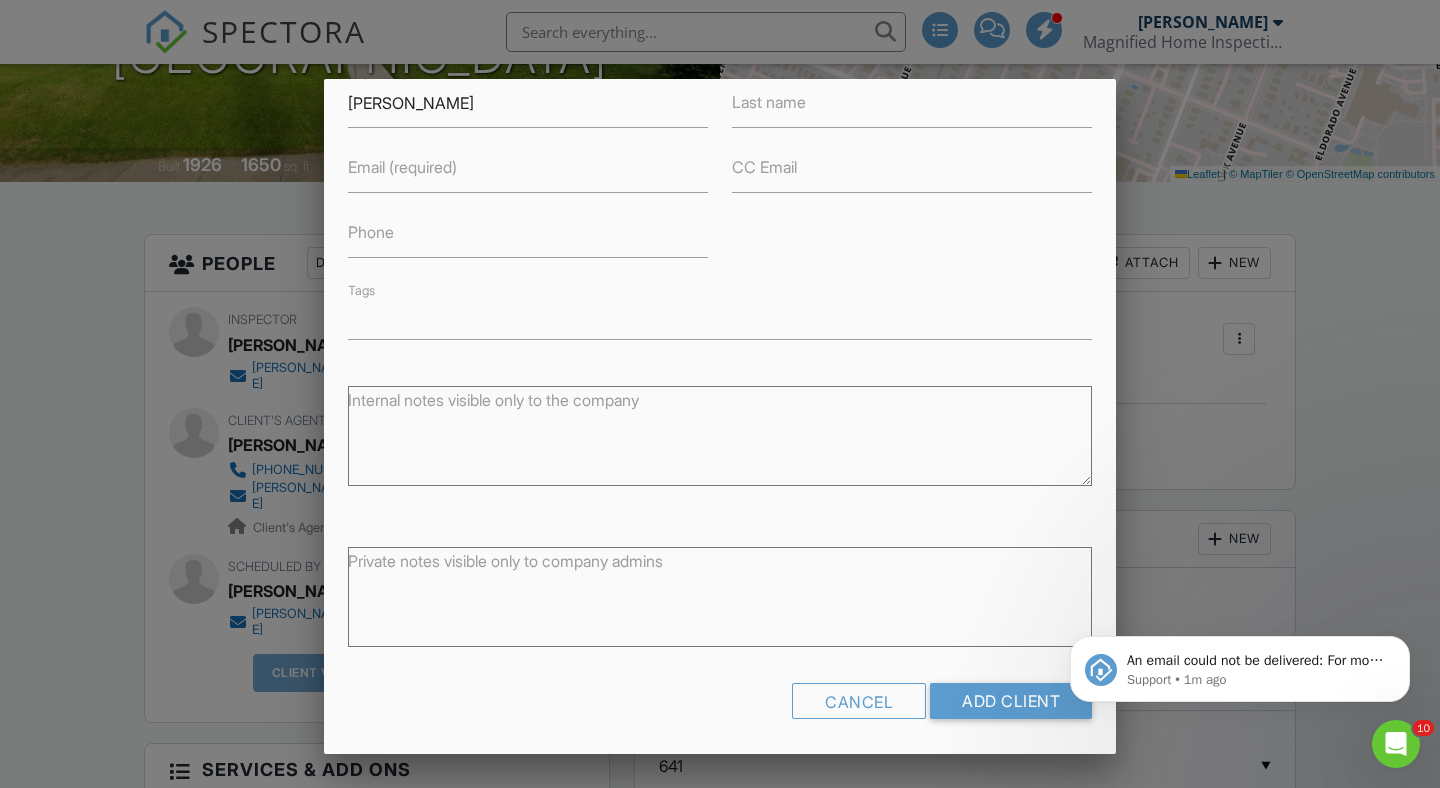 click on "Last name" at bounding box center [769, 102] 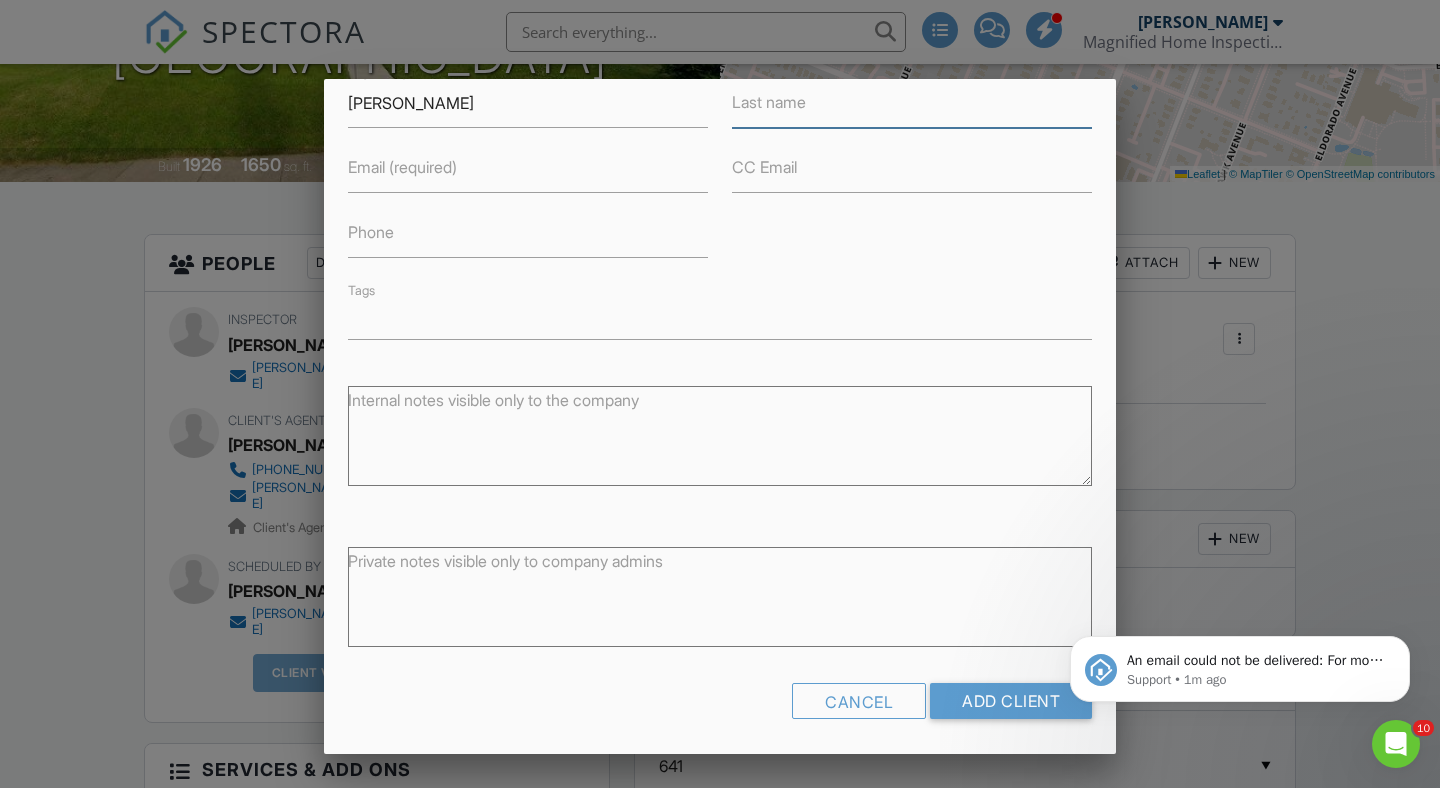 click on "Last name" at bounding box center [912, 103] 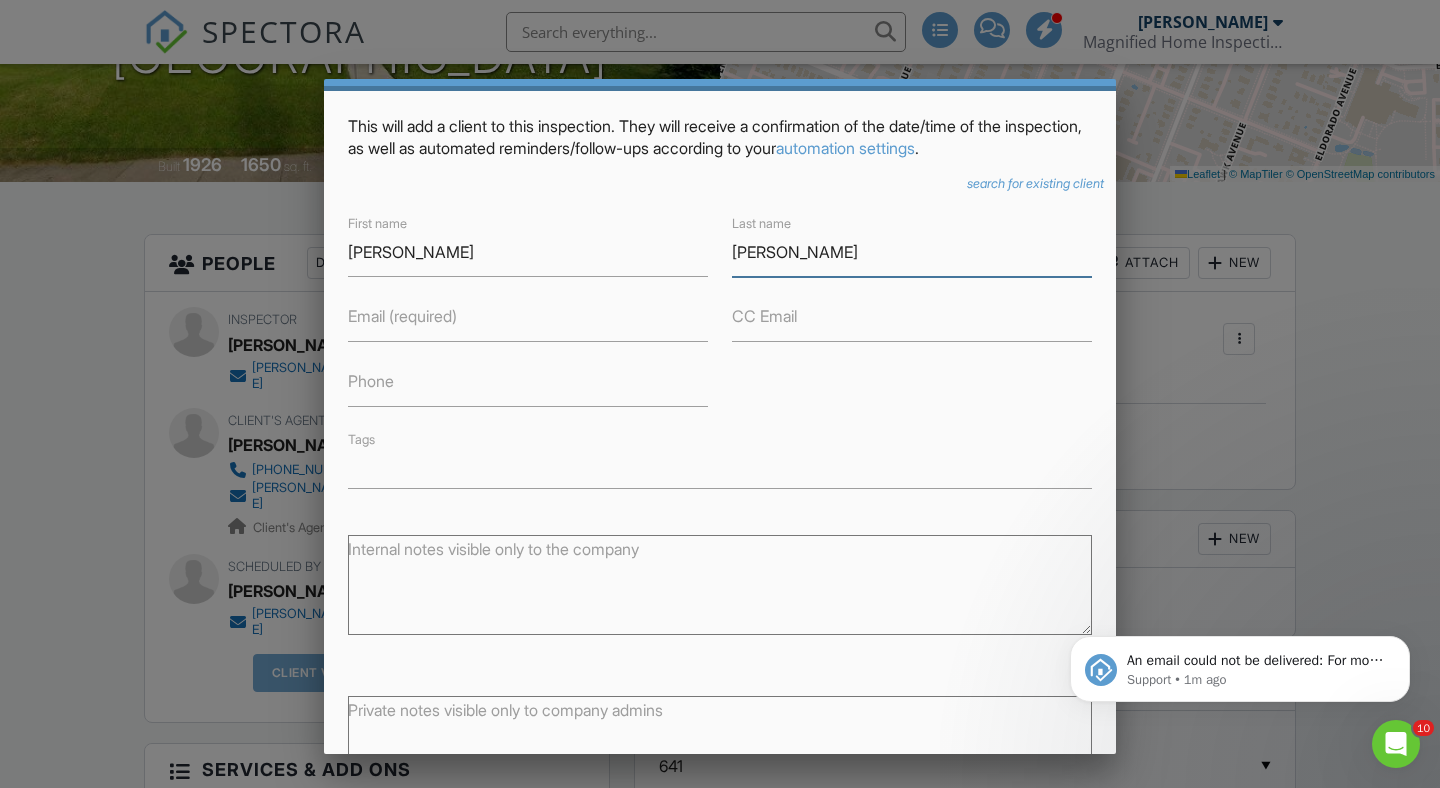 scroll, scrollTop: 0, scrollLeft: 0, axis: both 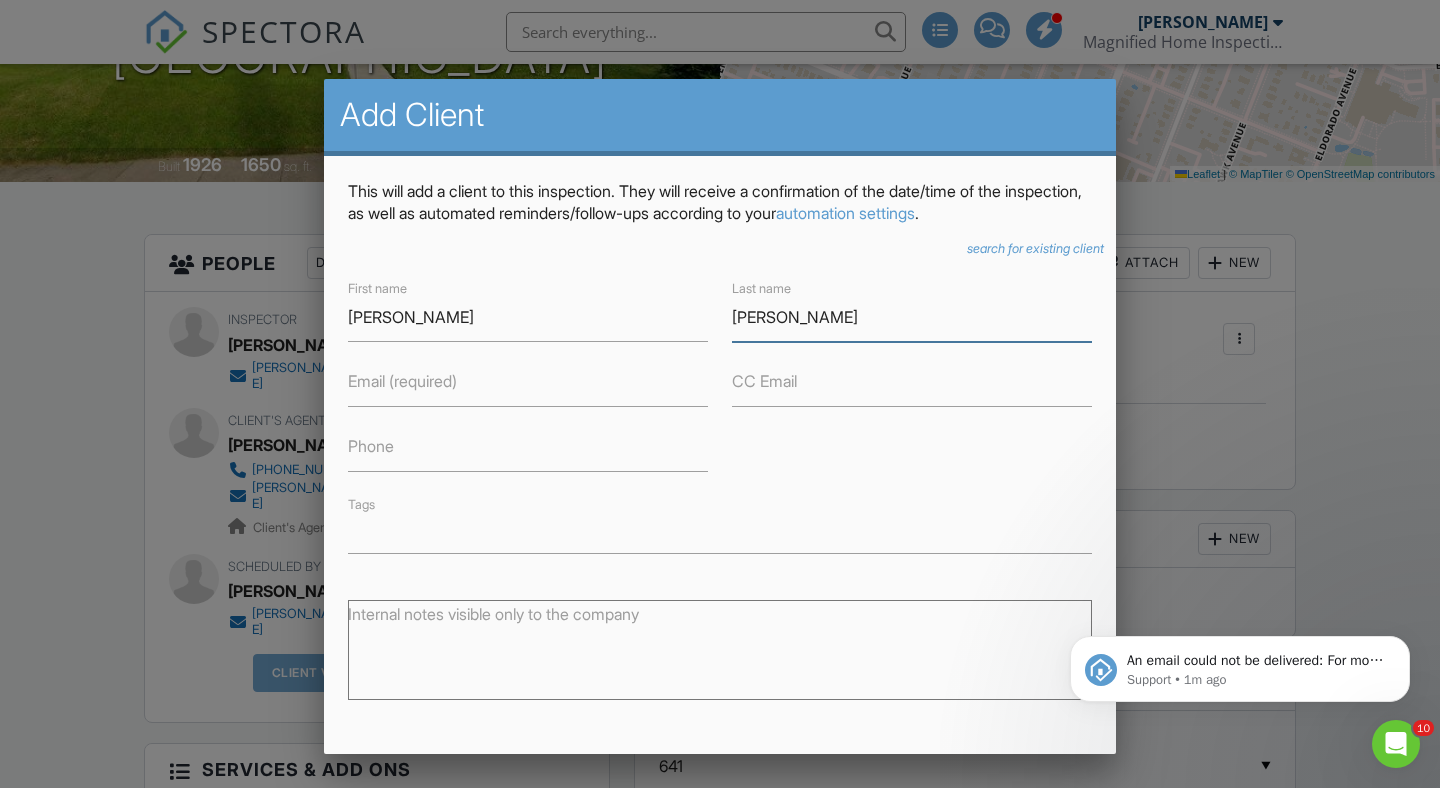 type on "Raines" 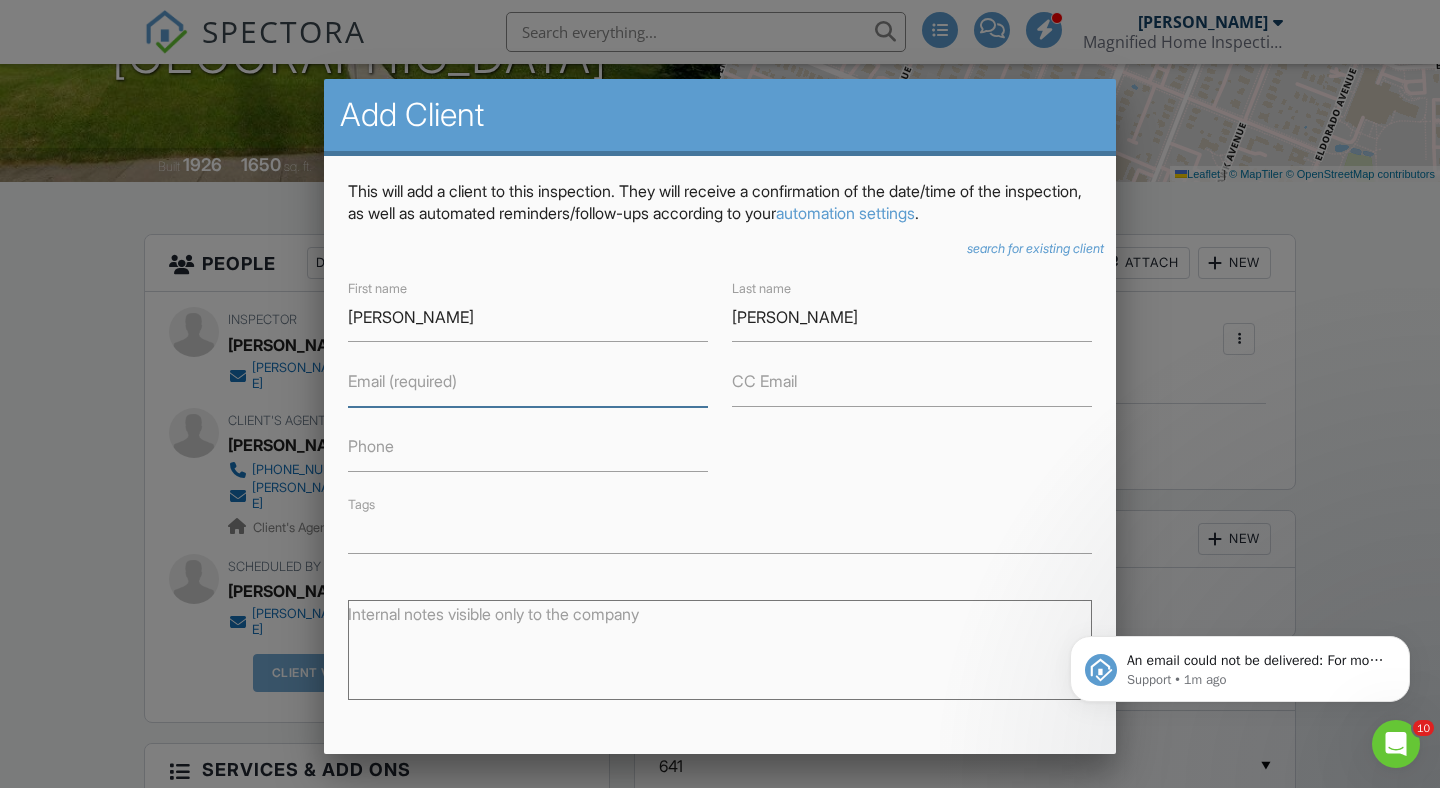 click on "Email (required)" at bounding box center (528, 382) 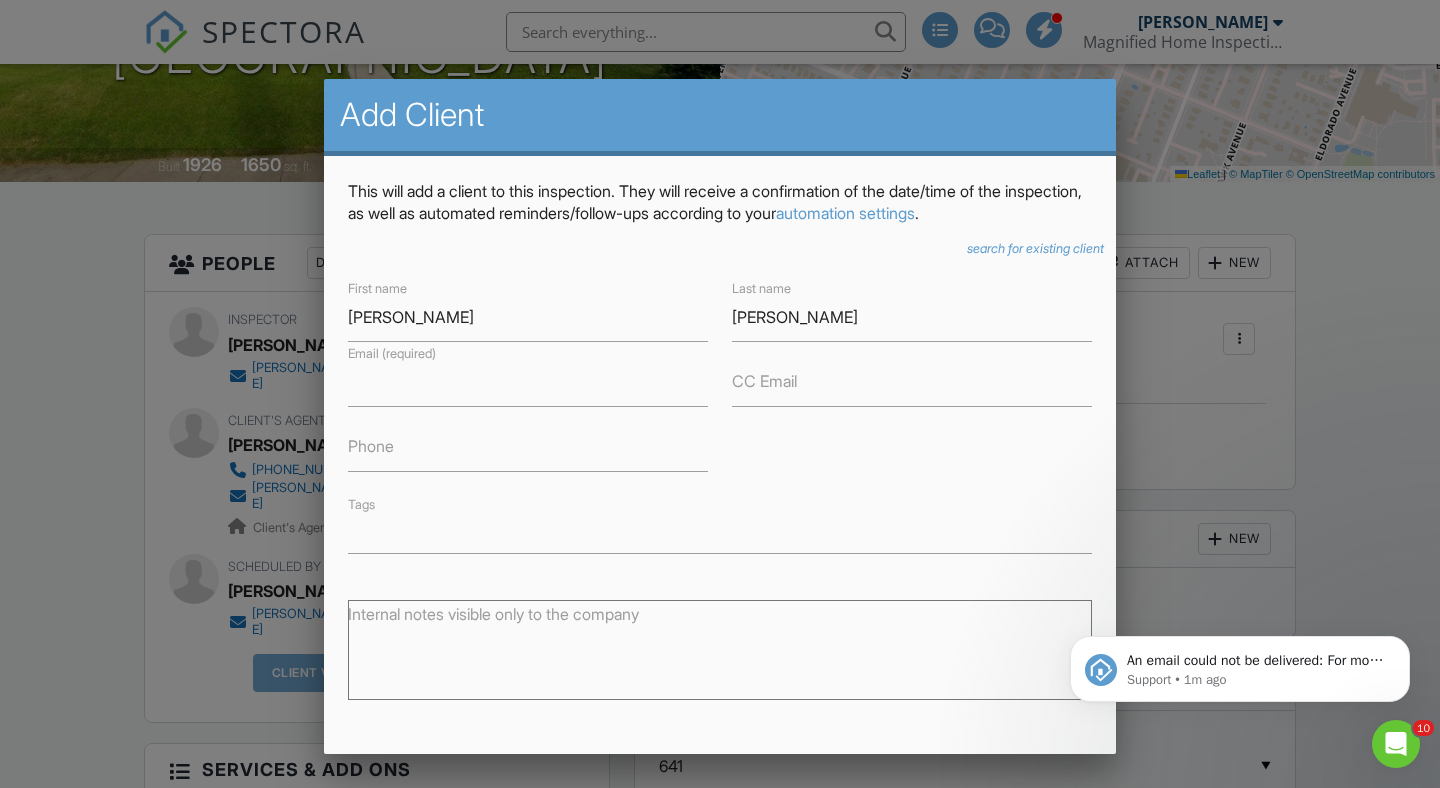 click on "search for existing client" at bounding box center [1035, 248] 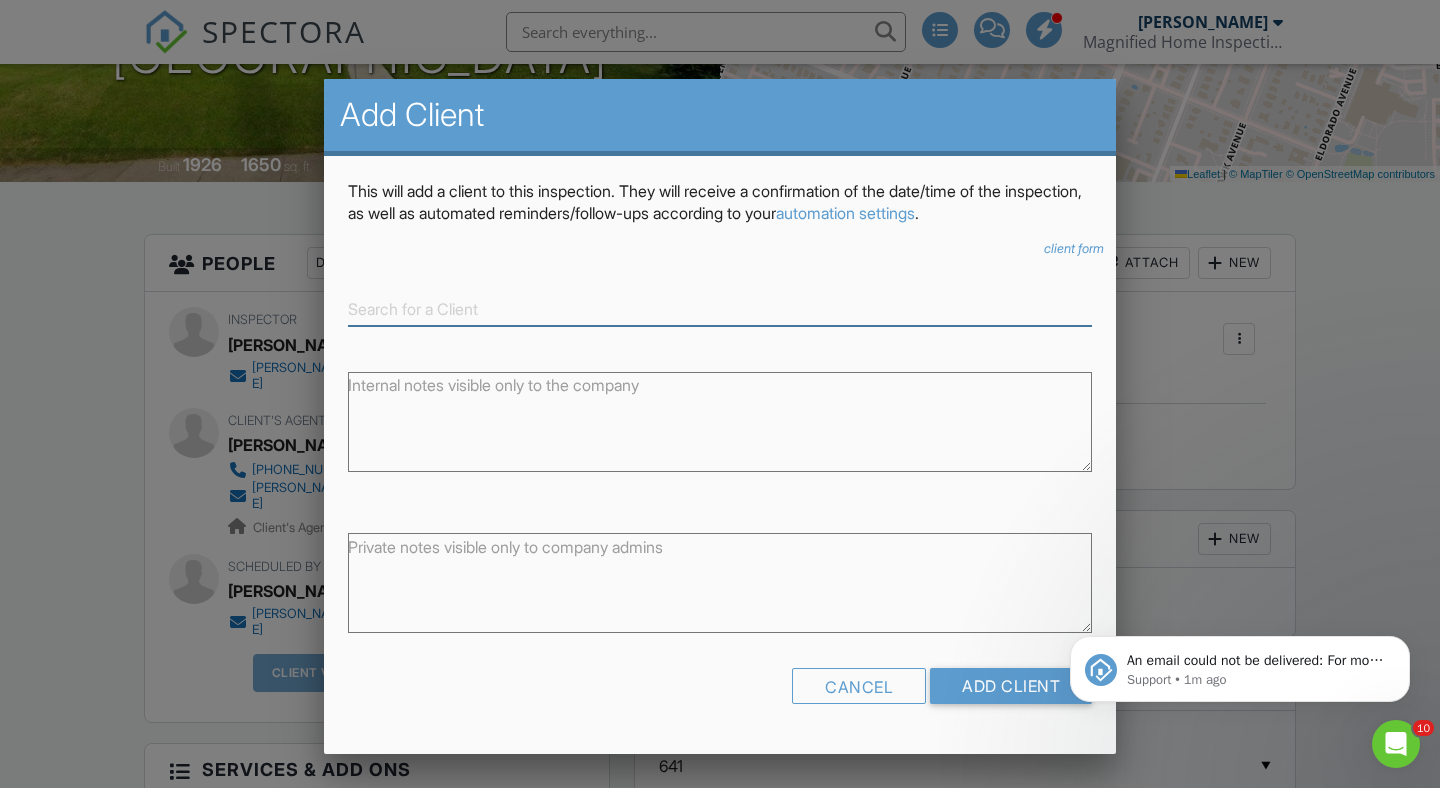 click at bounding box center (720, 309) 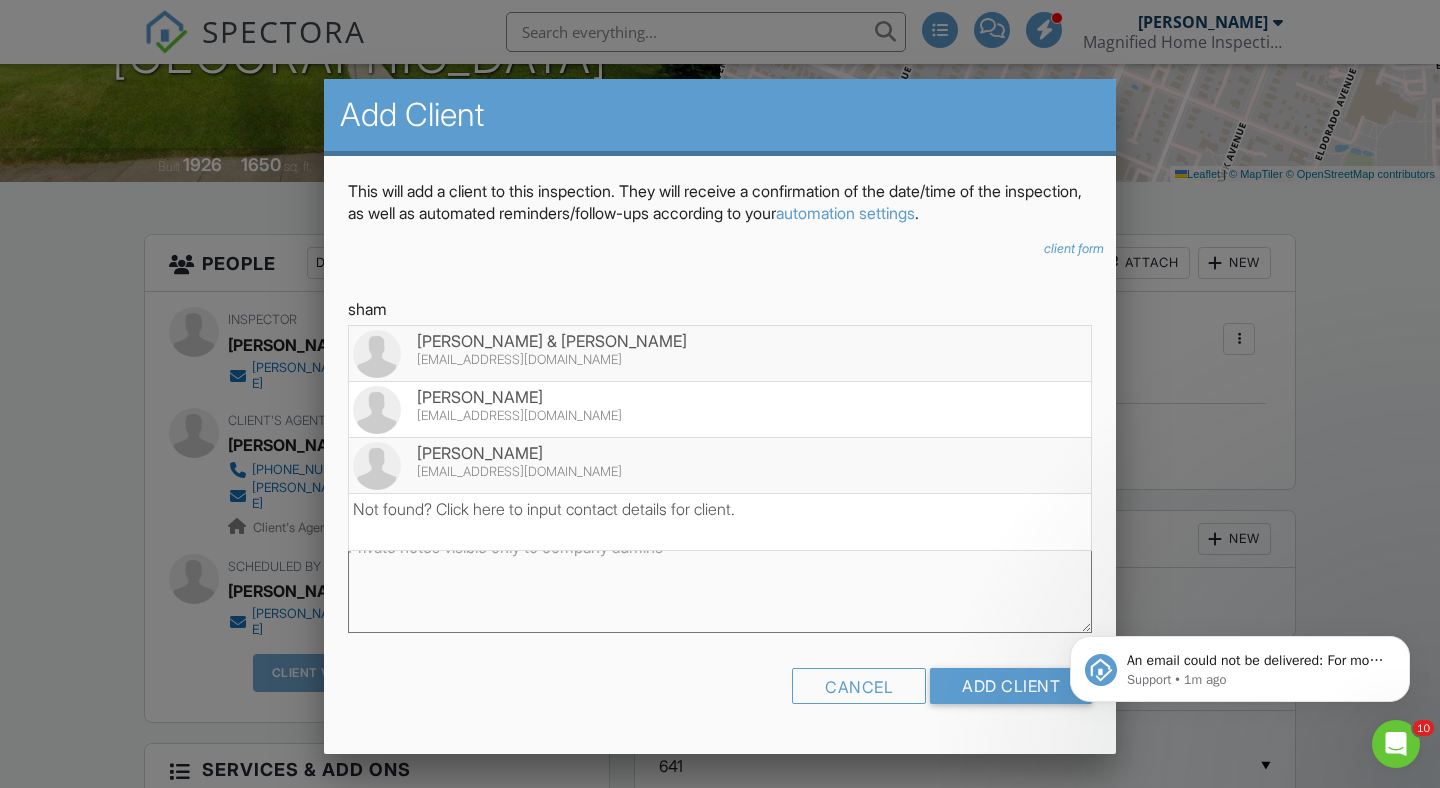 click on "Shameika Raines" at bounding box center (720, 453) 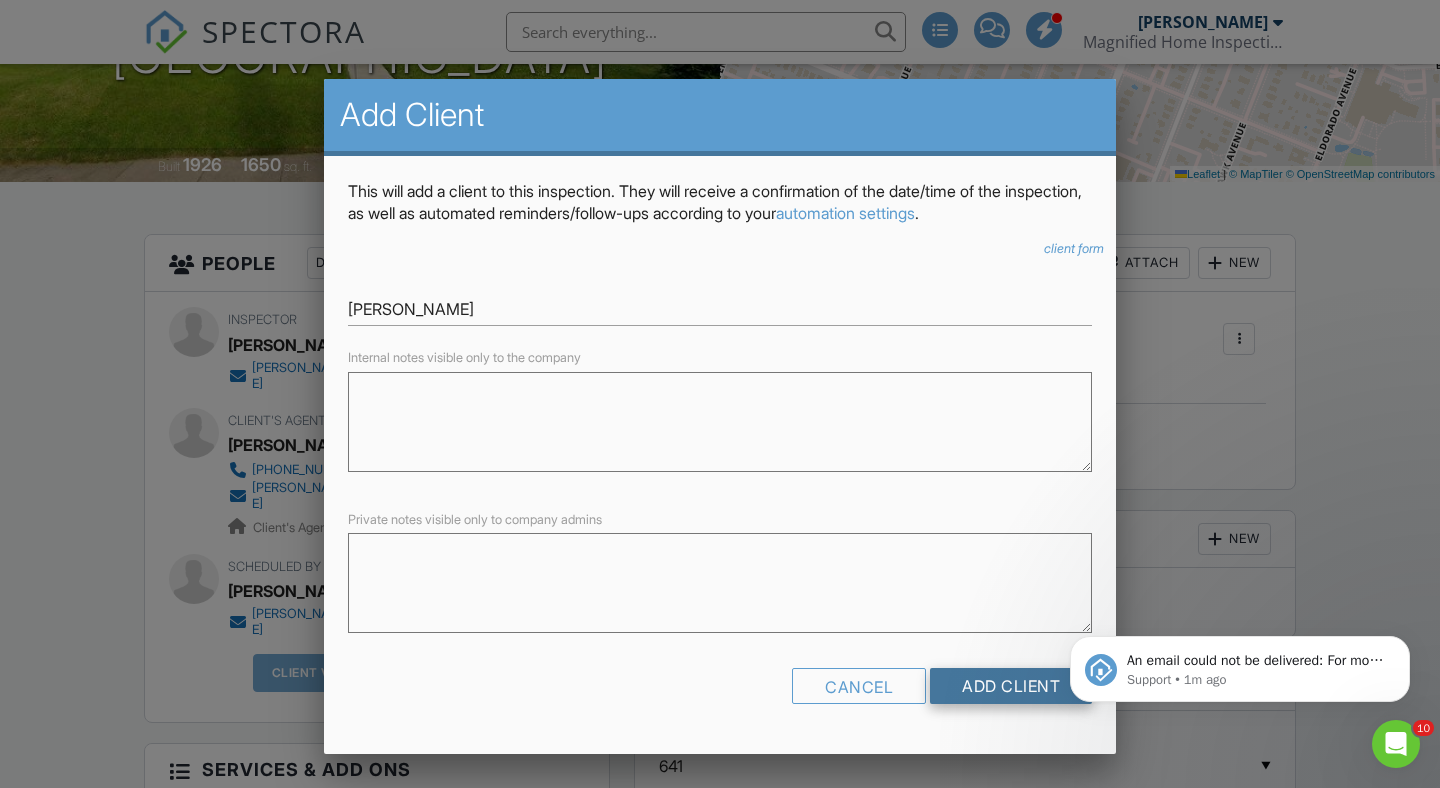 click on "Add Client" at bounding box center [1011, 686] 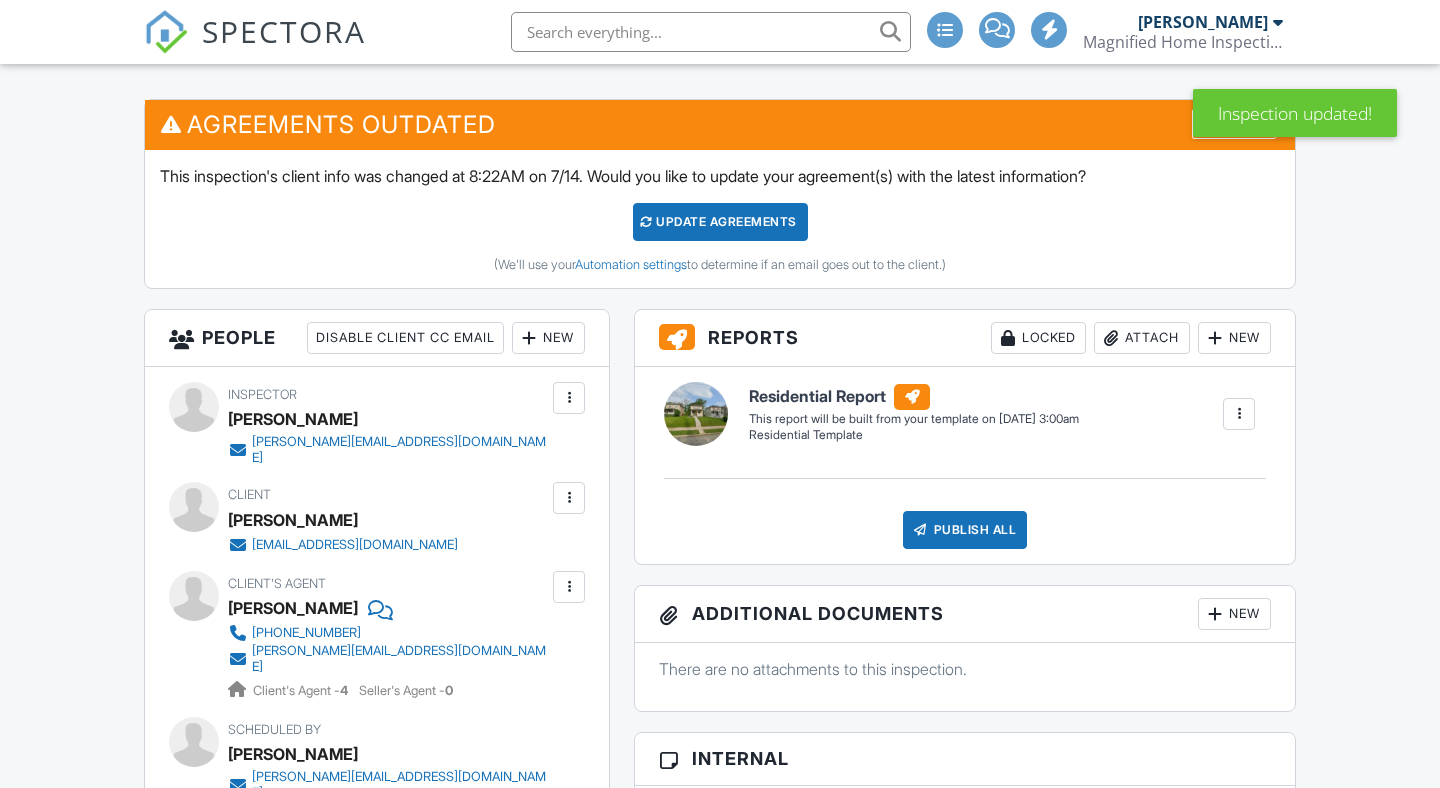 scroll, scrollTop: 489, scrollLeft: 0, axis: vertical 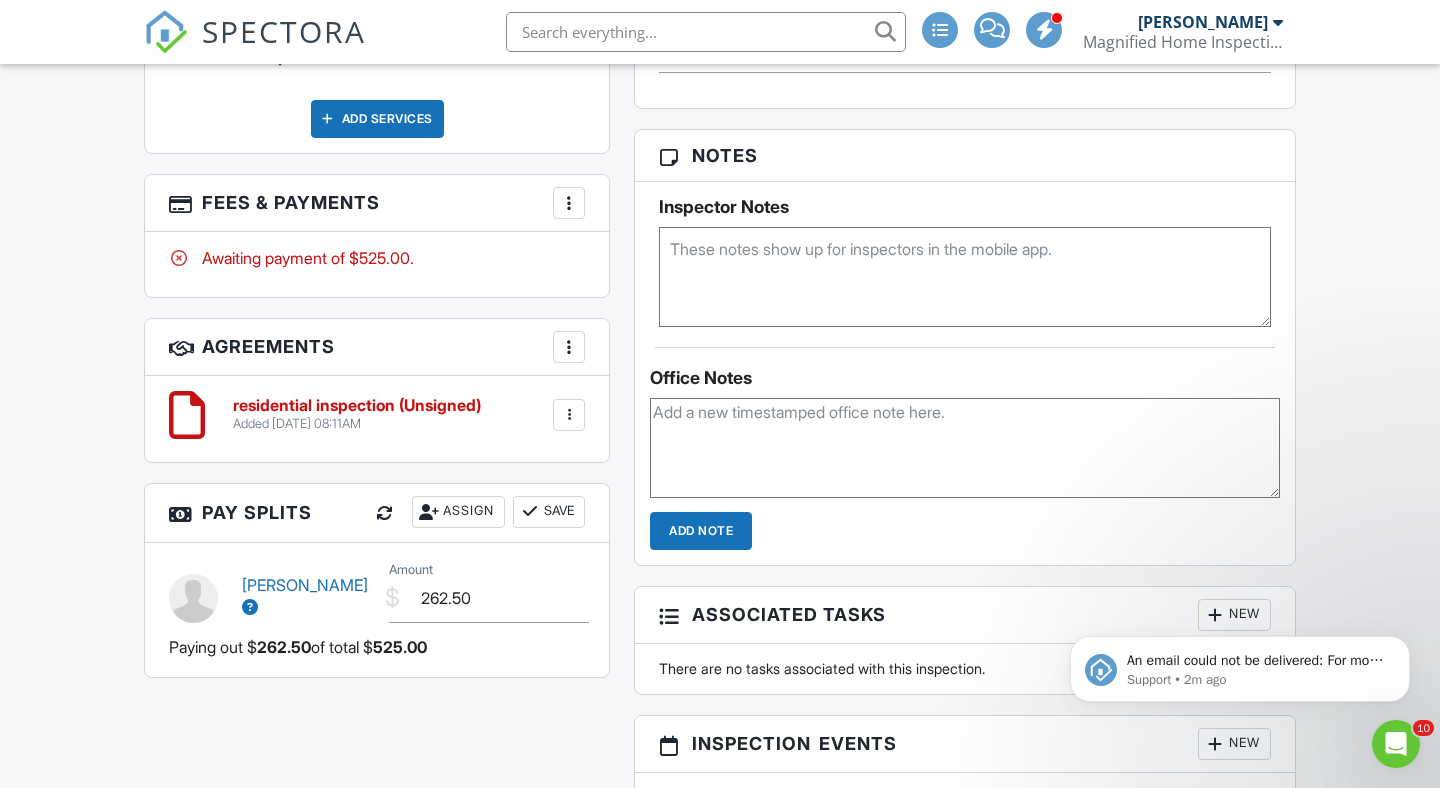 click on "Dashboard
Templates
Contacts
Automations
Advanced
Settings
Support Center
Inspection Details
Client View
More
Property Details
Reschedule
Reorder / Copy
Share
Cancel
Delete
Print Order
Convert to V9
Enable Pass on CC Fees
View Change Log
07/16/2025  9:00 am
- 12:00 pm
3709 Woodbine Ave
Baltimore, MD 21207
Built
1926
1650
sq. ft.
Lot Size
7301
sq.ft.
2.0
bathrooms
+ −  Leaflet   |   © MapTiler   © OpenStreetMap contributors
All emails and texts are disabled for this inspection!
Turn on emails and texts
Agreements Outdated
Dismiss
This inspection's client info was changed at  8:22AM on 7/14. Would you like to update your agreement(s) with the latest information?" at bounding box center (720, 238) 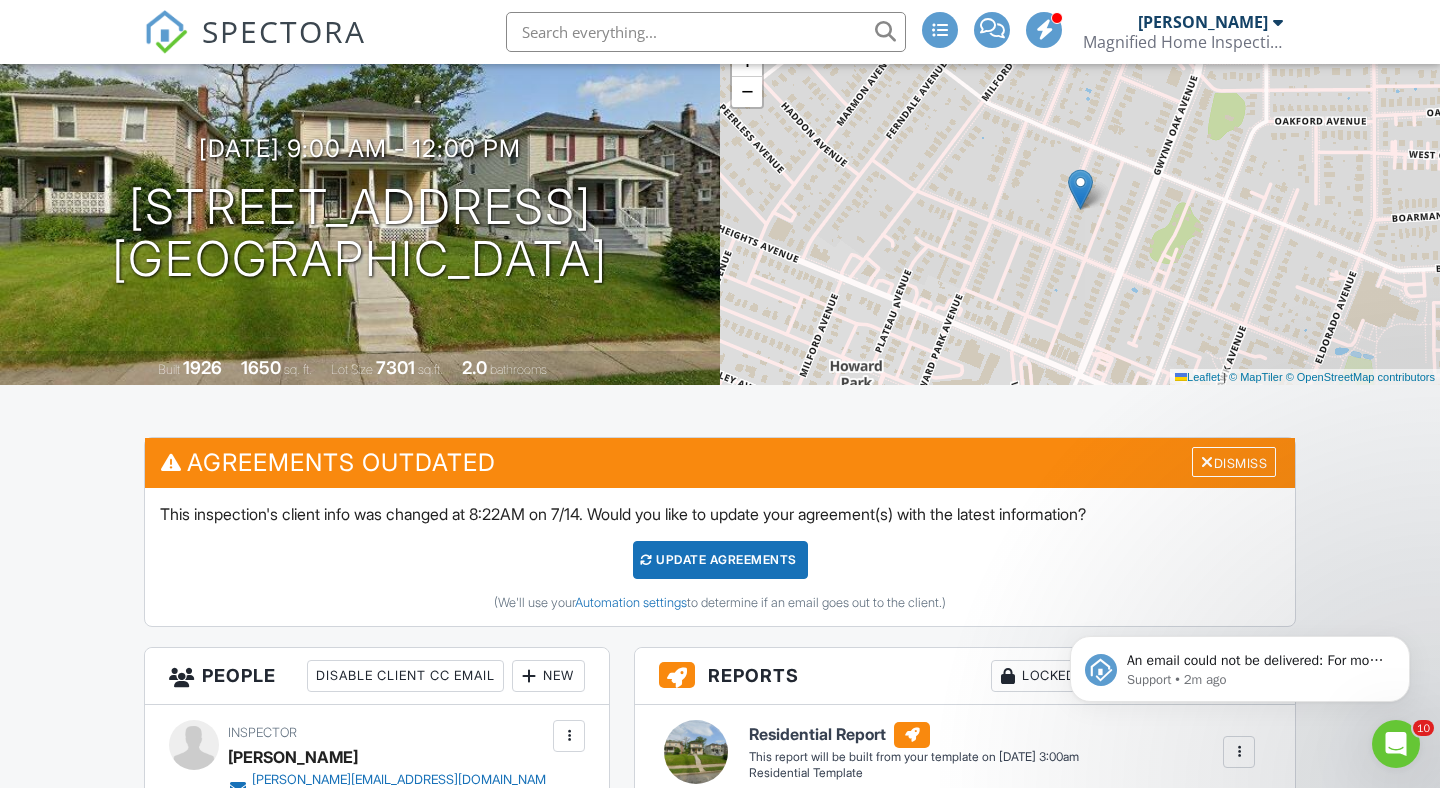 scroll, scrollTop: 0, scrollLeft: 0, axis: both 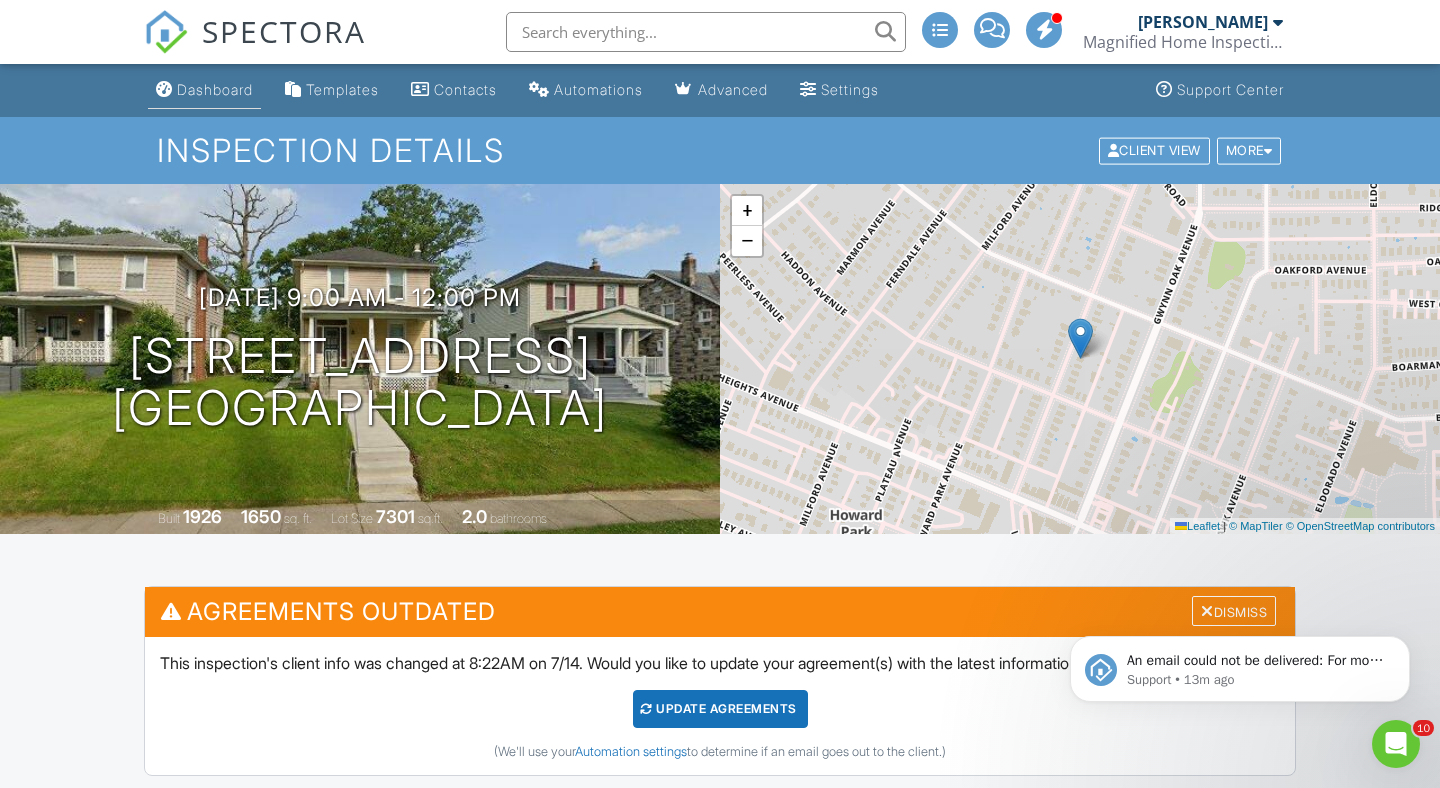 click on "Dashboard" at bounding box center (215, 89) 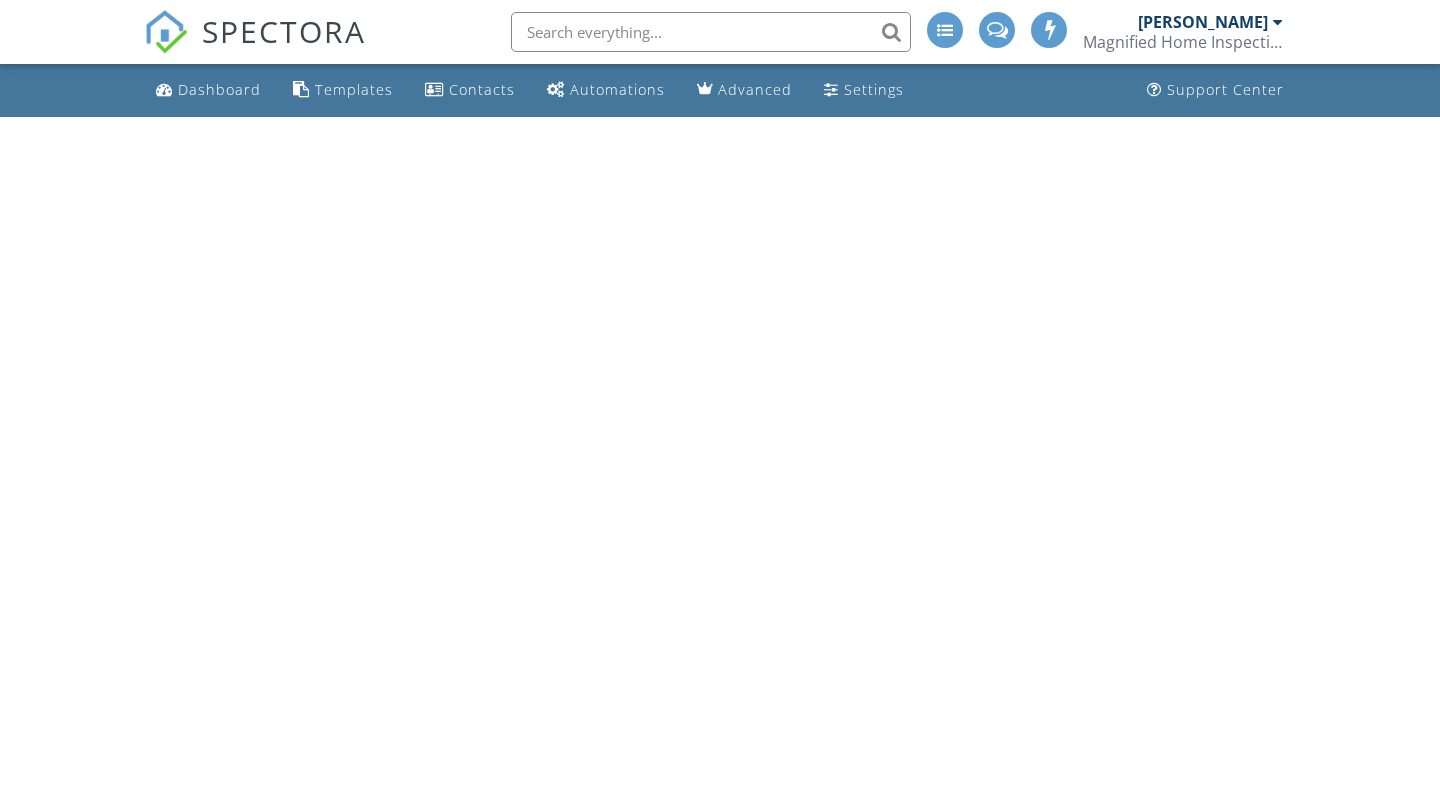 scroll, scrollTop: 0, scrollLeft: 0, axis: both 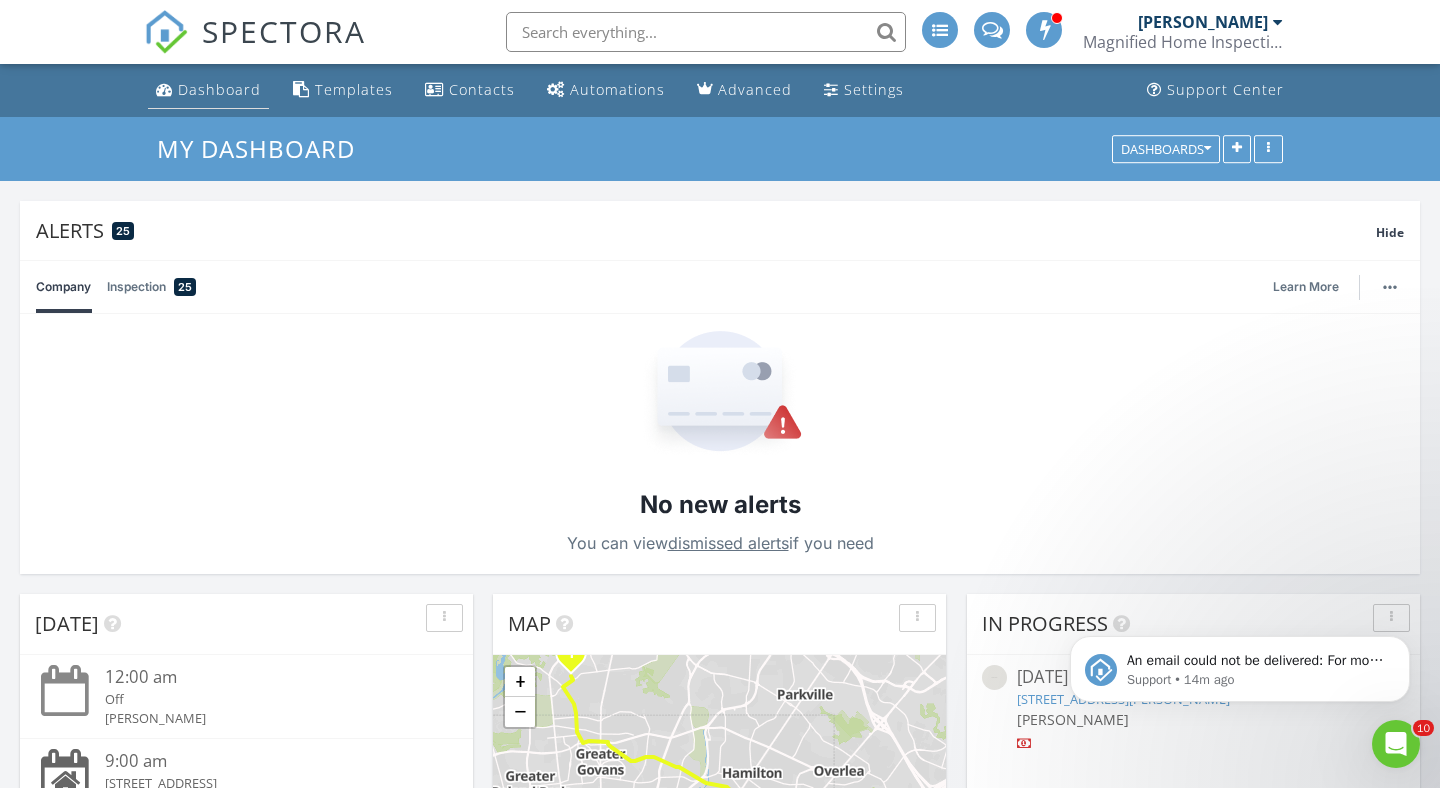click on "Dashboard" at bounding box center [219, 89] 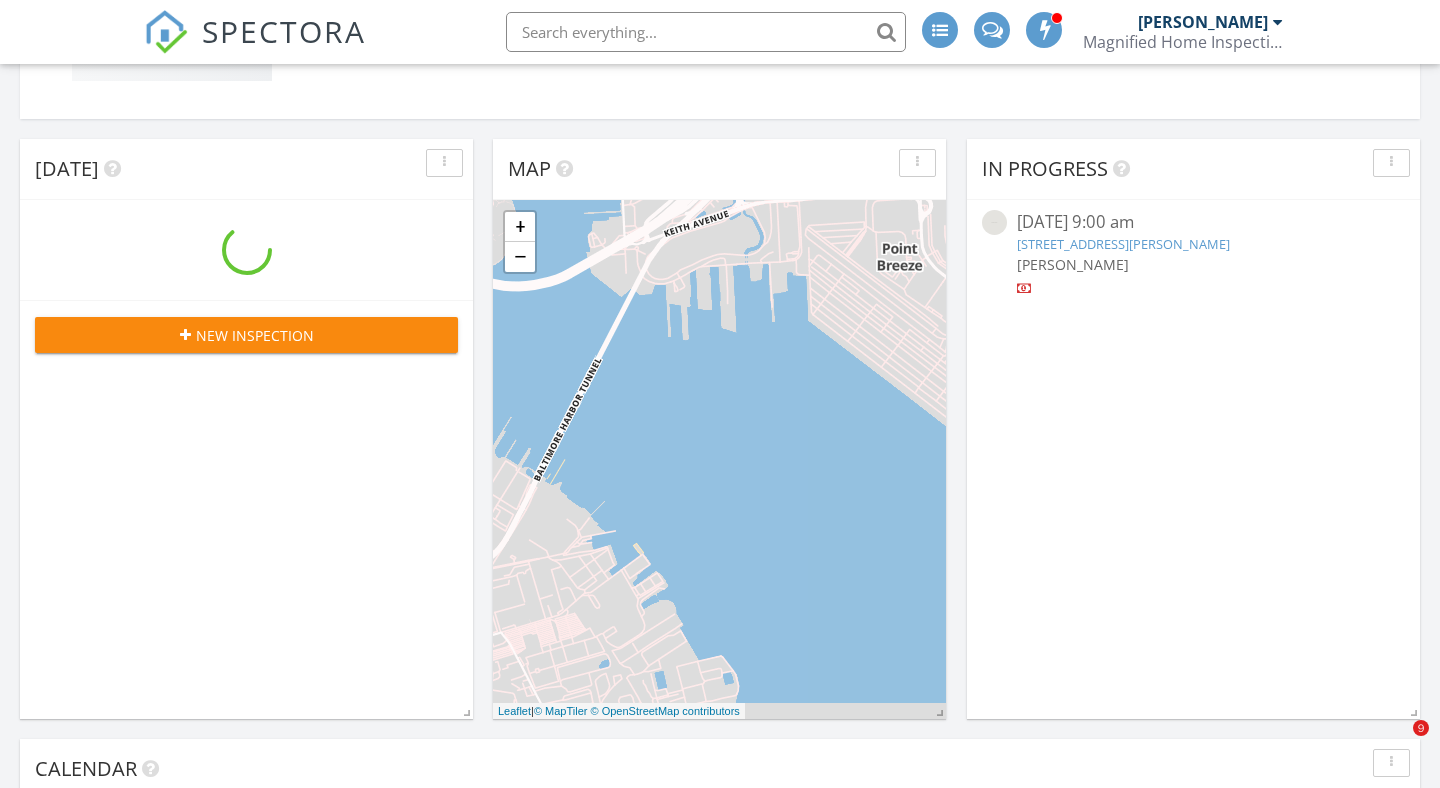 scroll, scrollTop: 540, scrollLeft: 0, axis: vertical 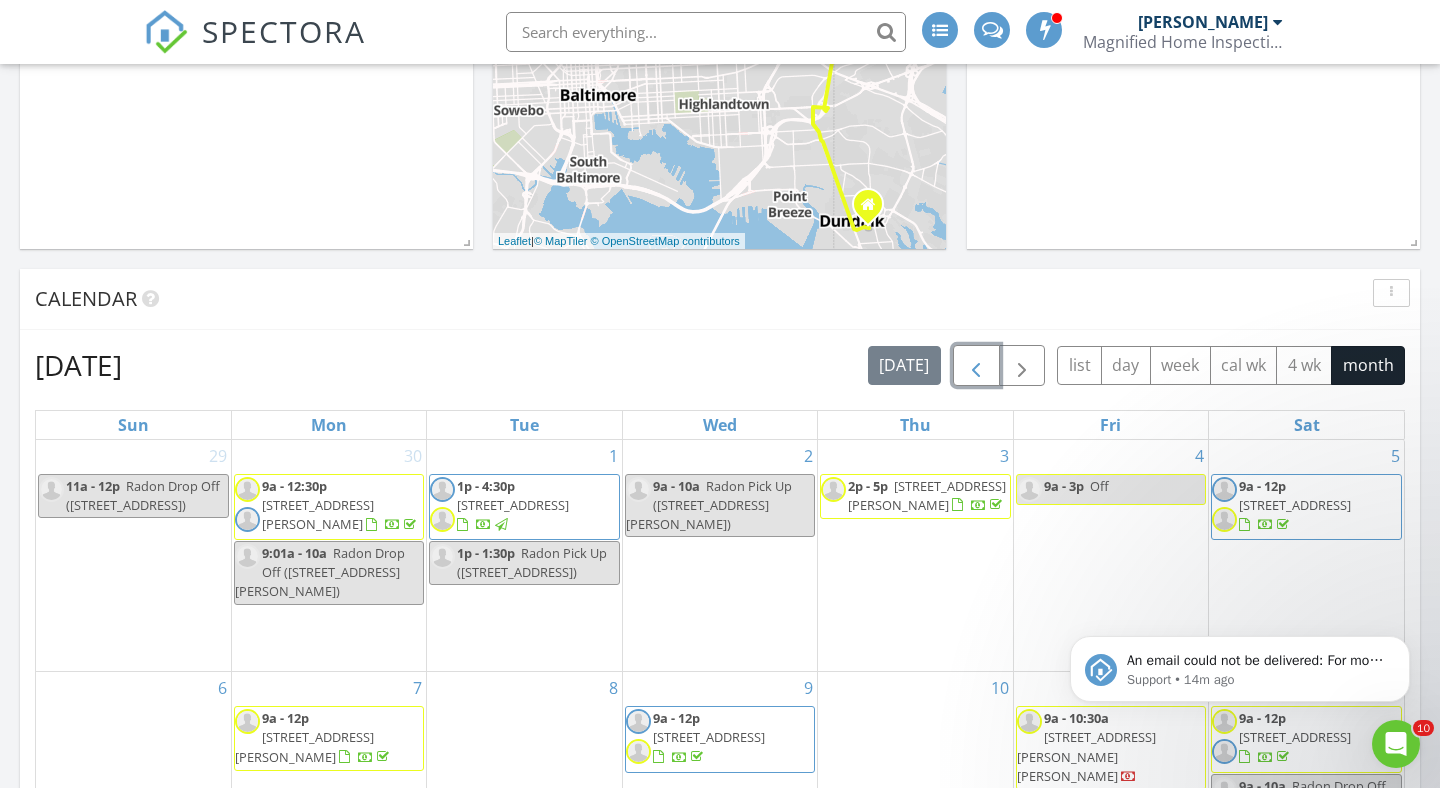 click at bounding box center [976, 366] 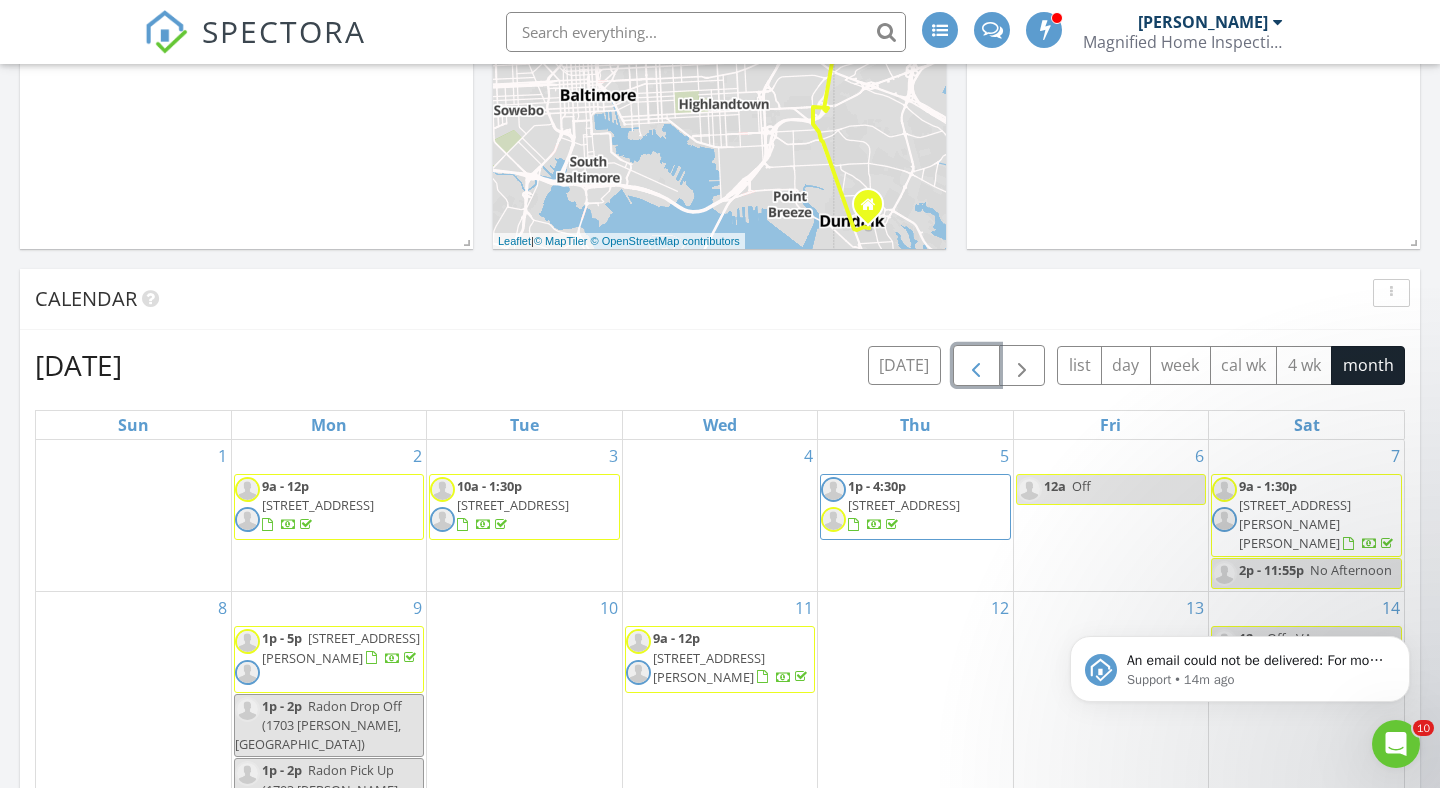 click at bounding box center (976, 366) 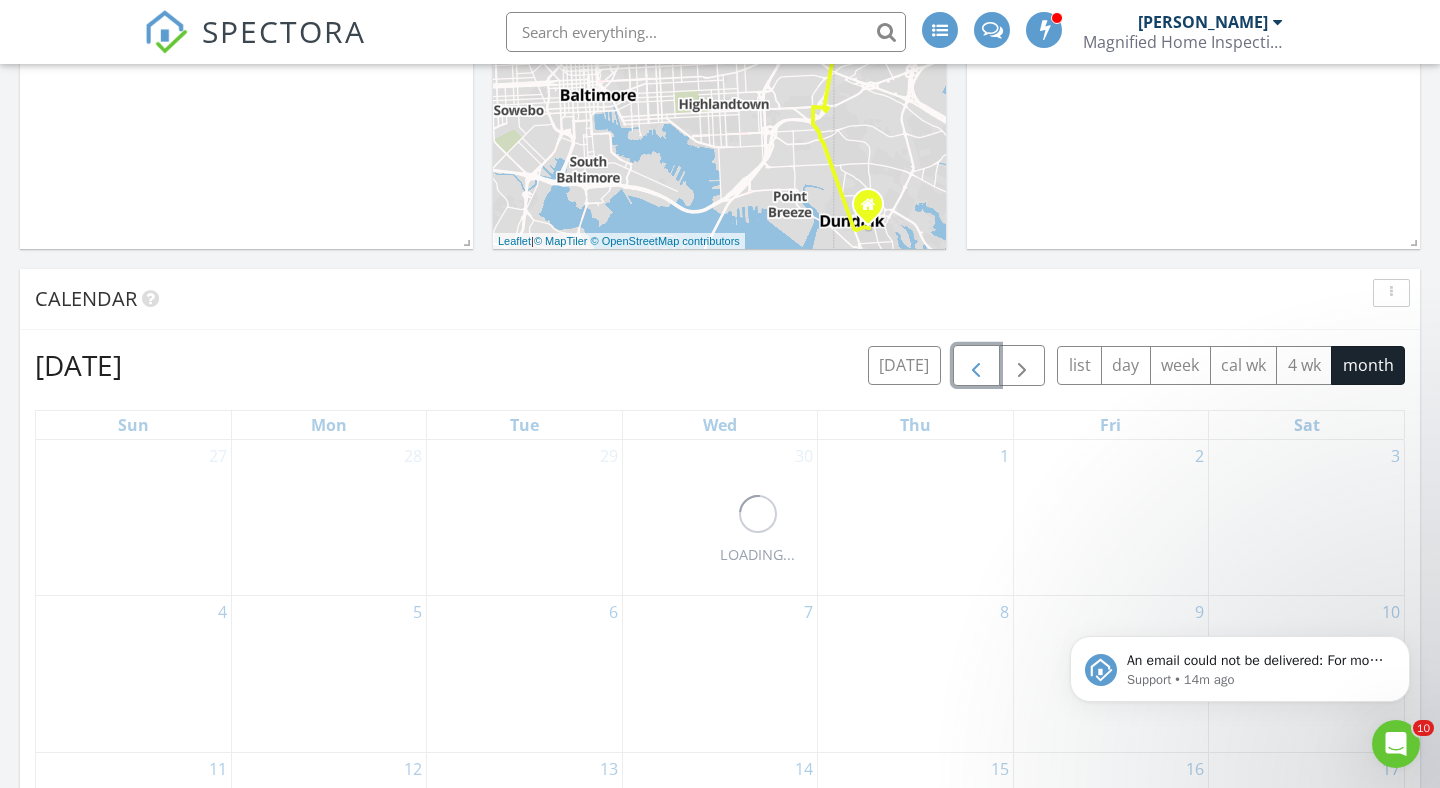 click at bounding box center (976, 366) 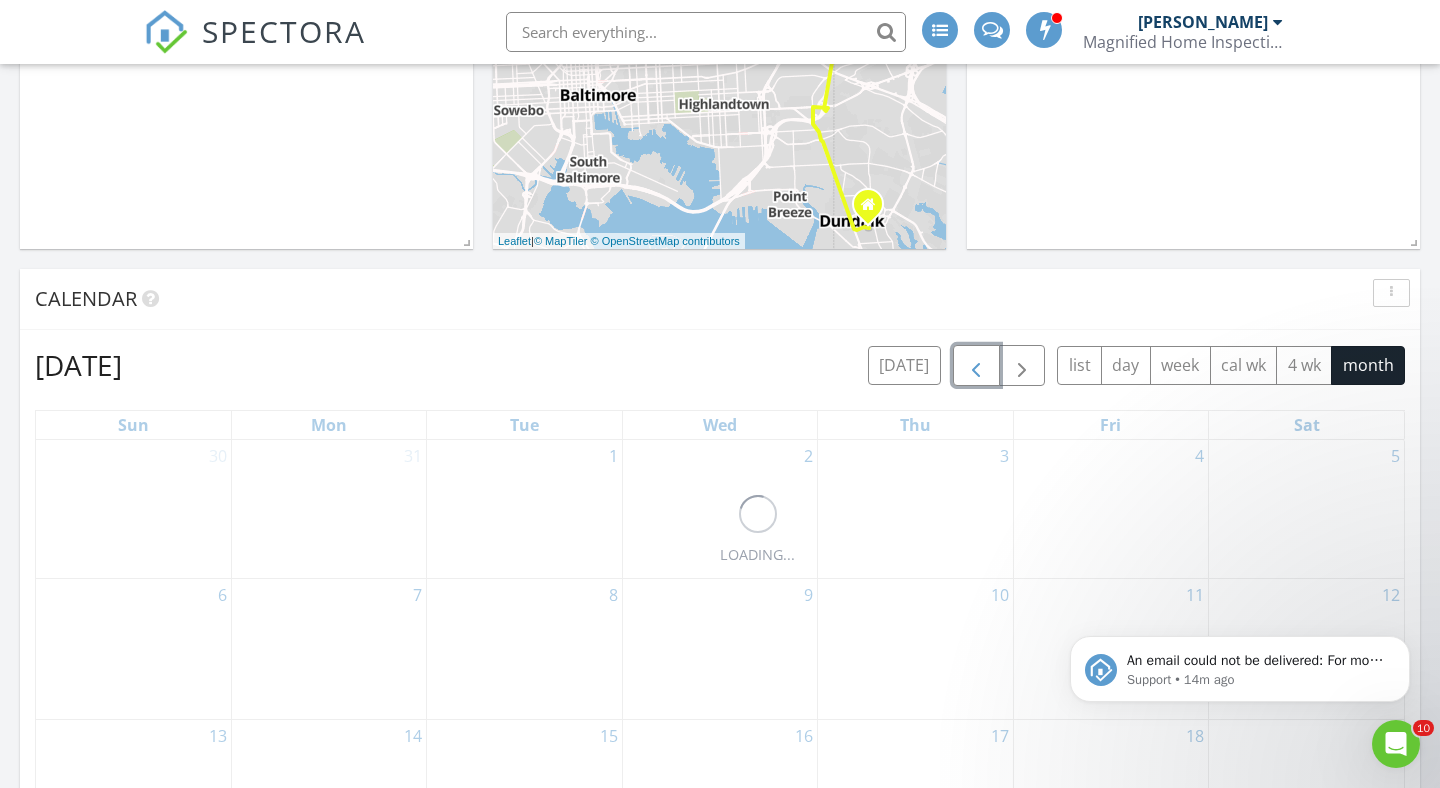 click at bounding box center (976, 366) 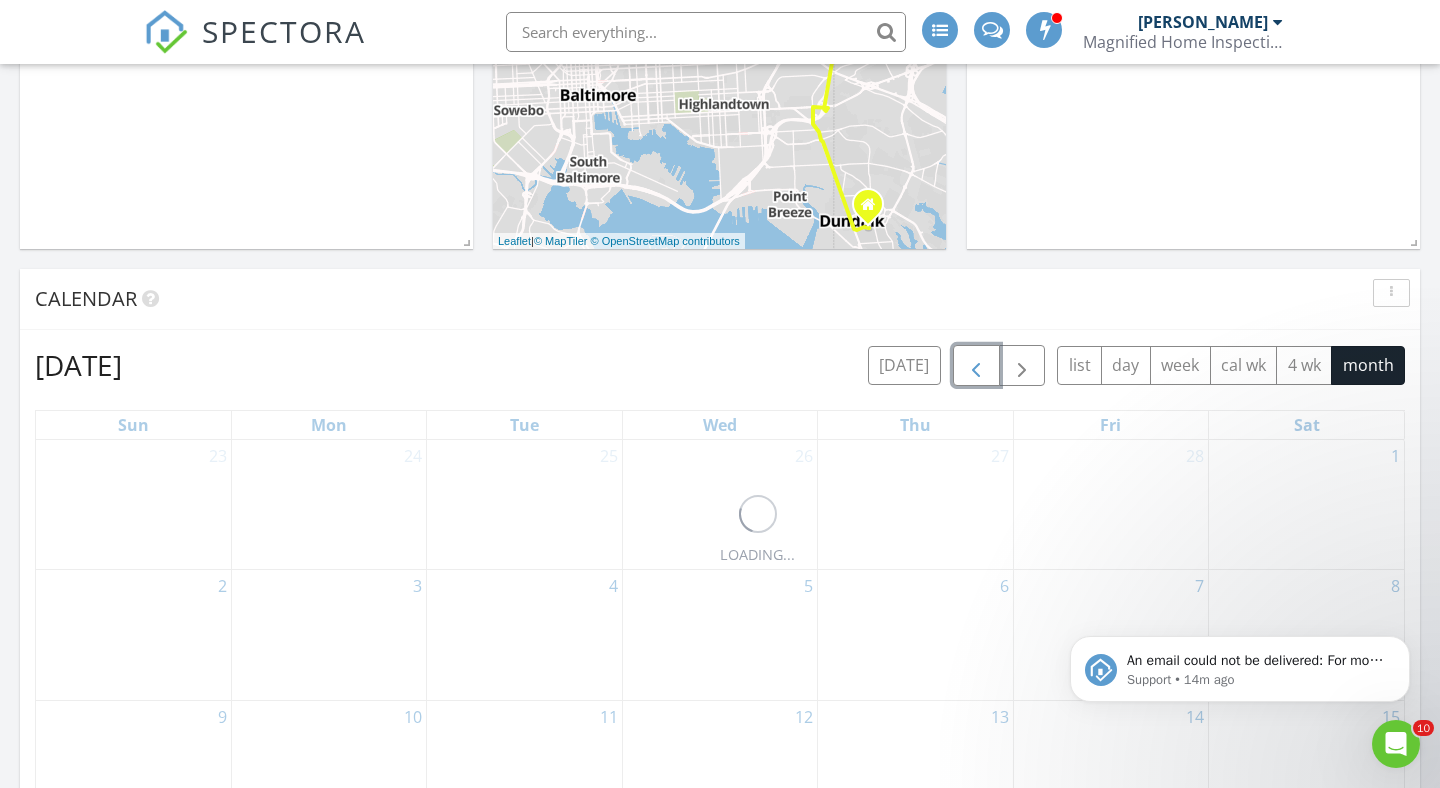 click at bounding box center [976, 366] 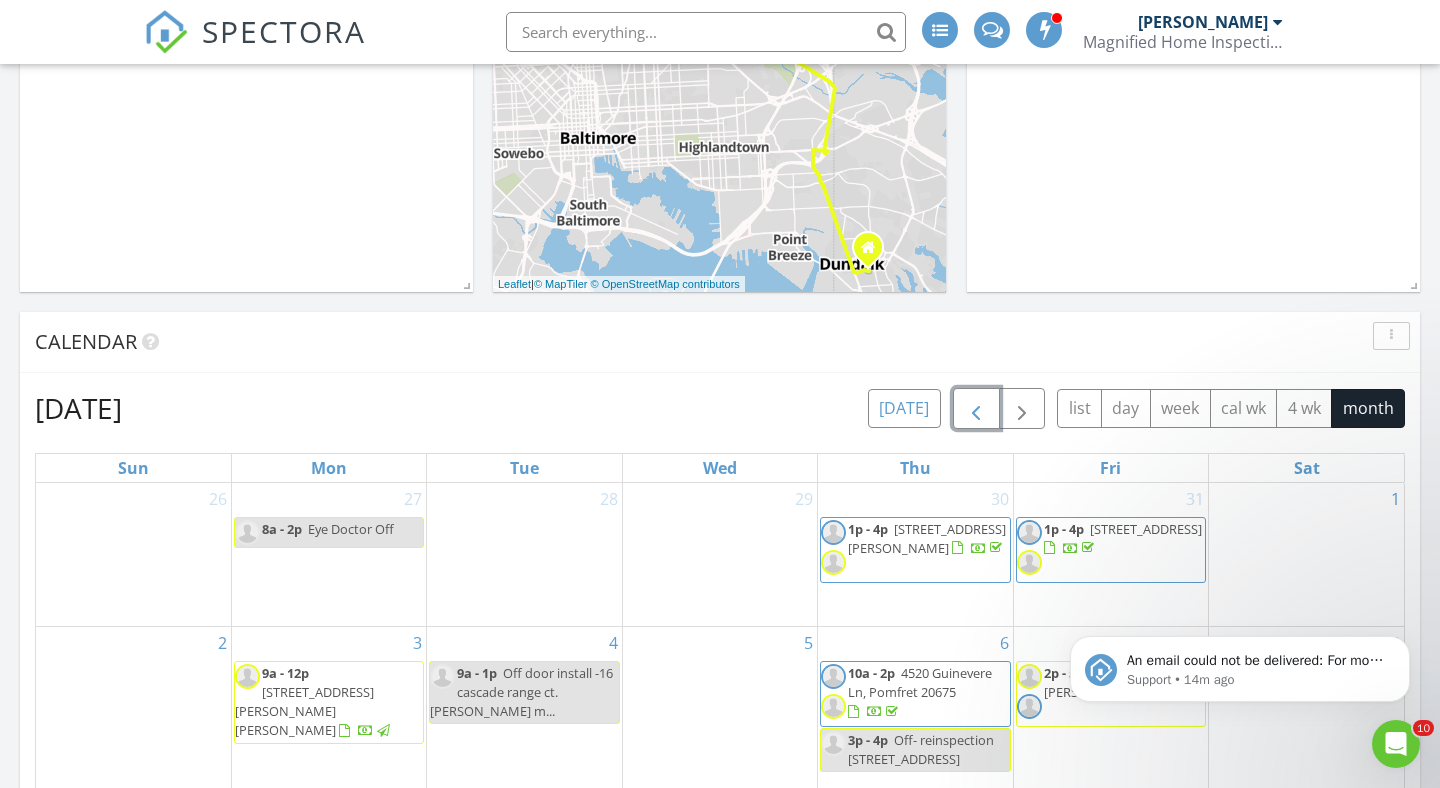 scroll, scrollTop: 874, scrollLeft: 0, axis: vertical 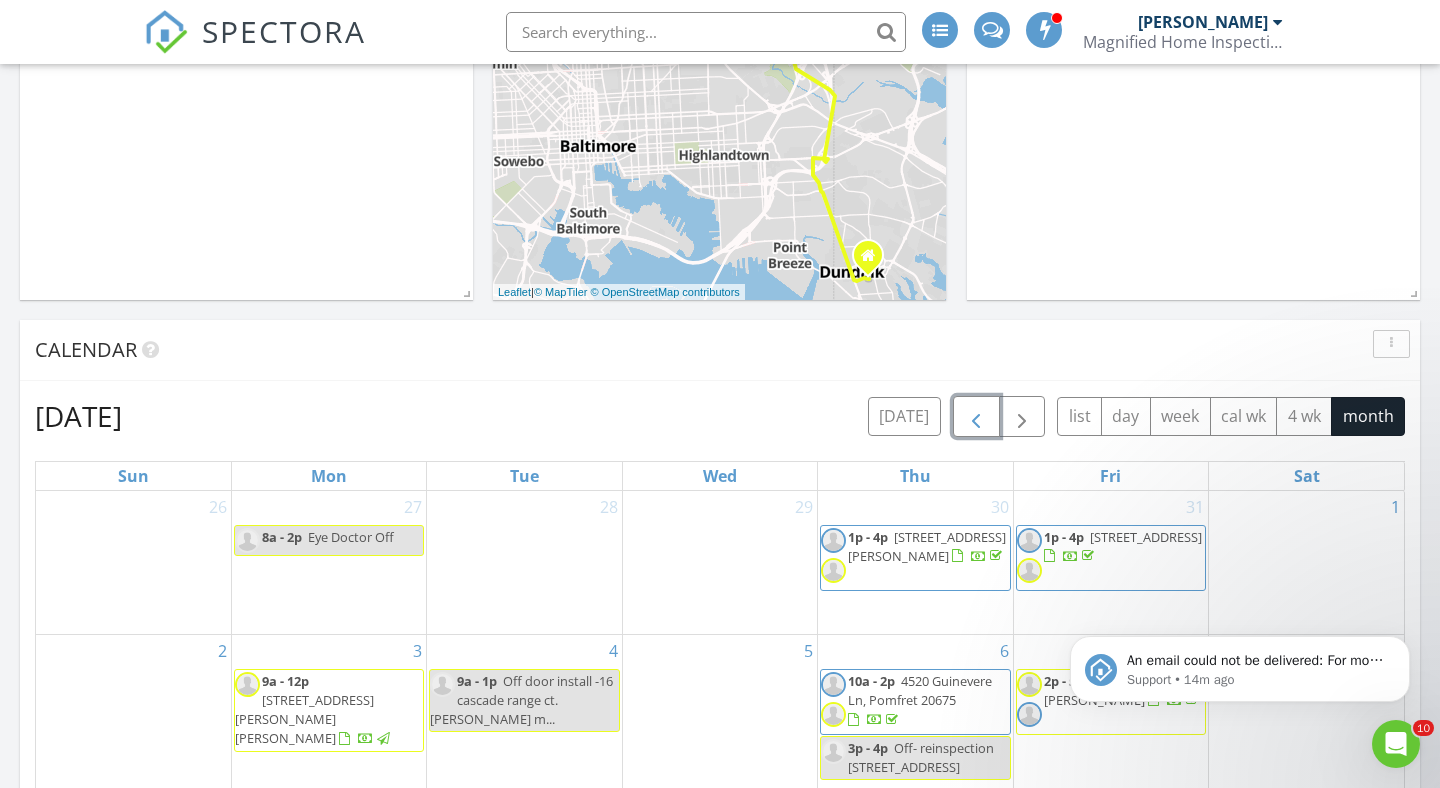 click at bounding box center (976, 417) 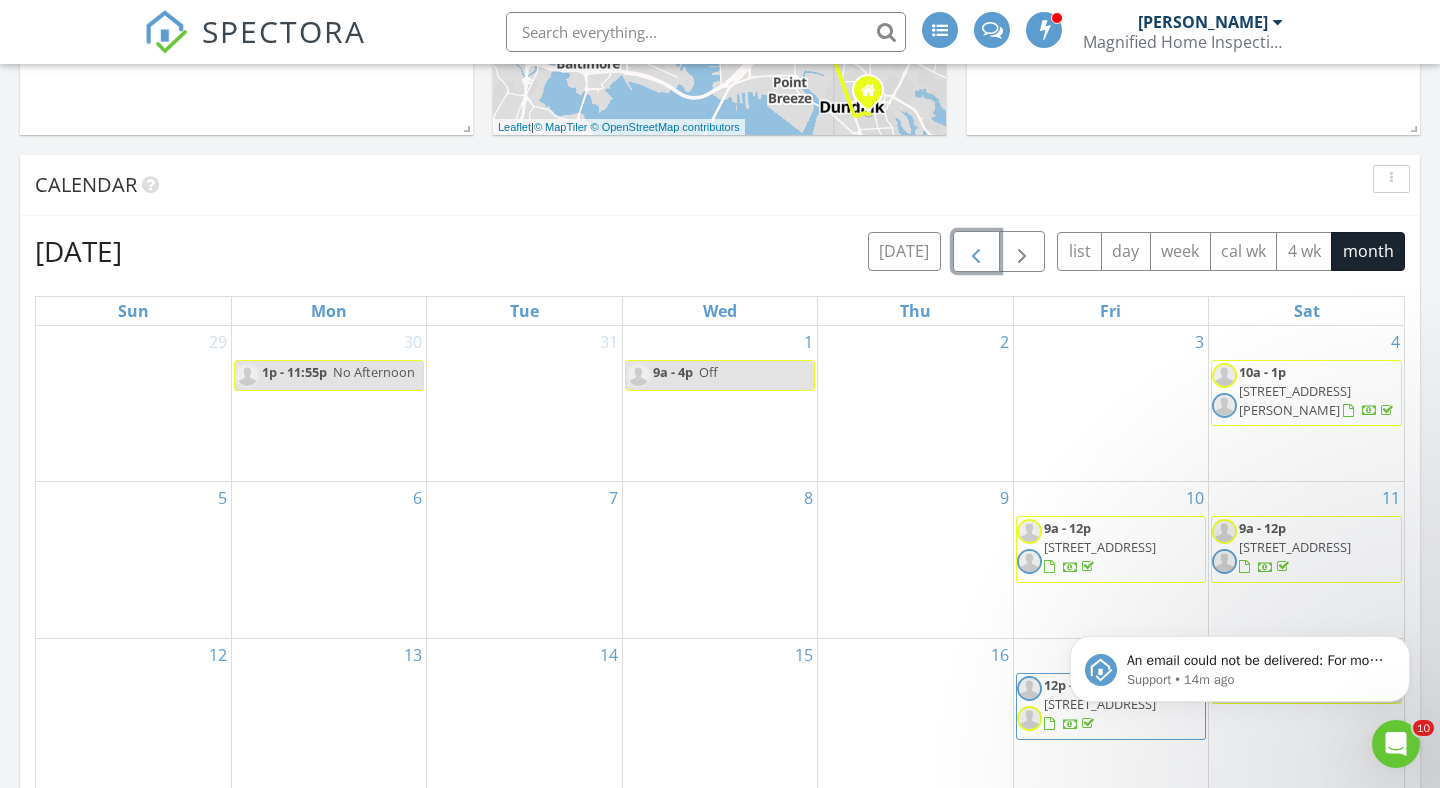 scroll, scrollTop: 1034, scrollLeft: 0, axis: vertical 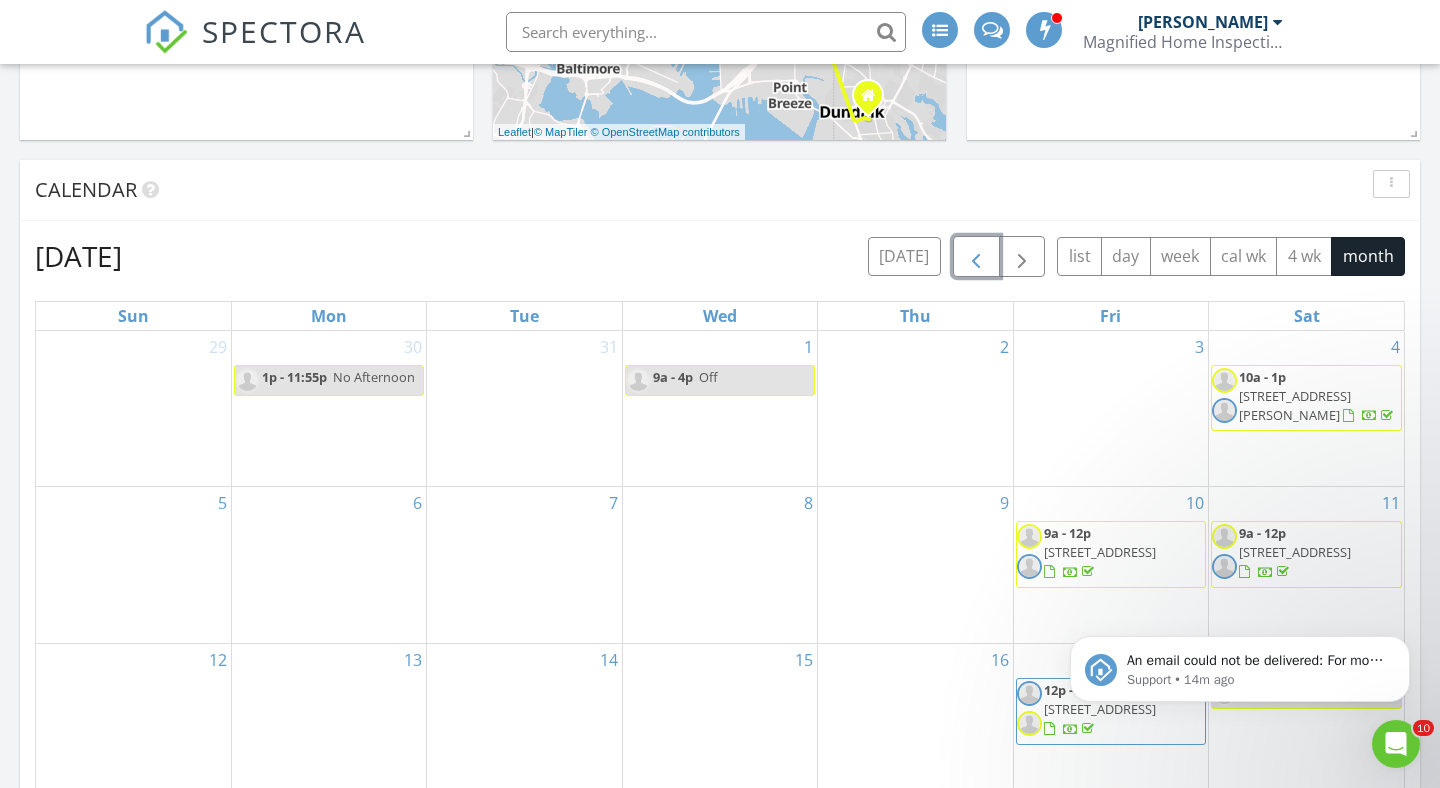 click at bounding box center [976, 257] 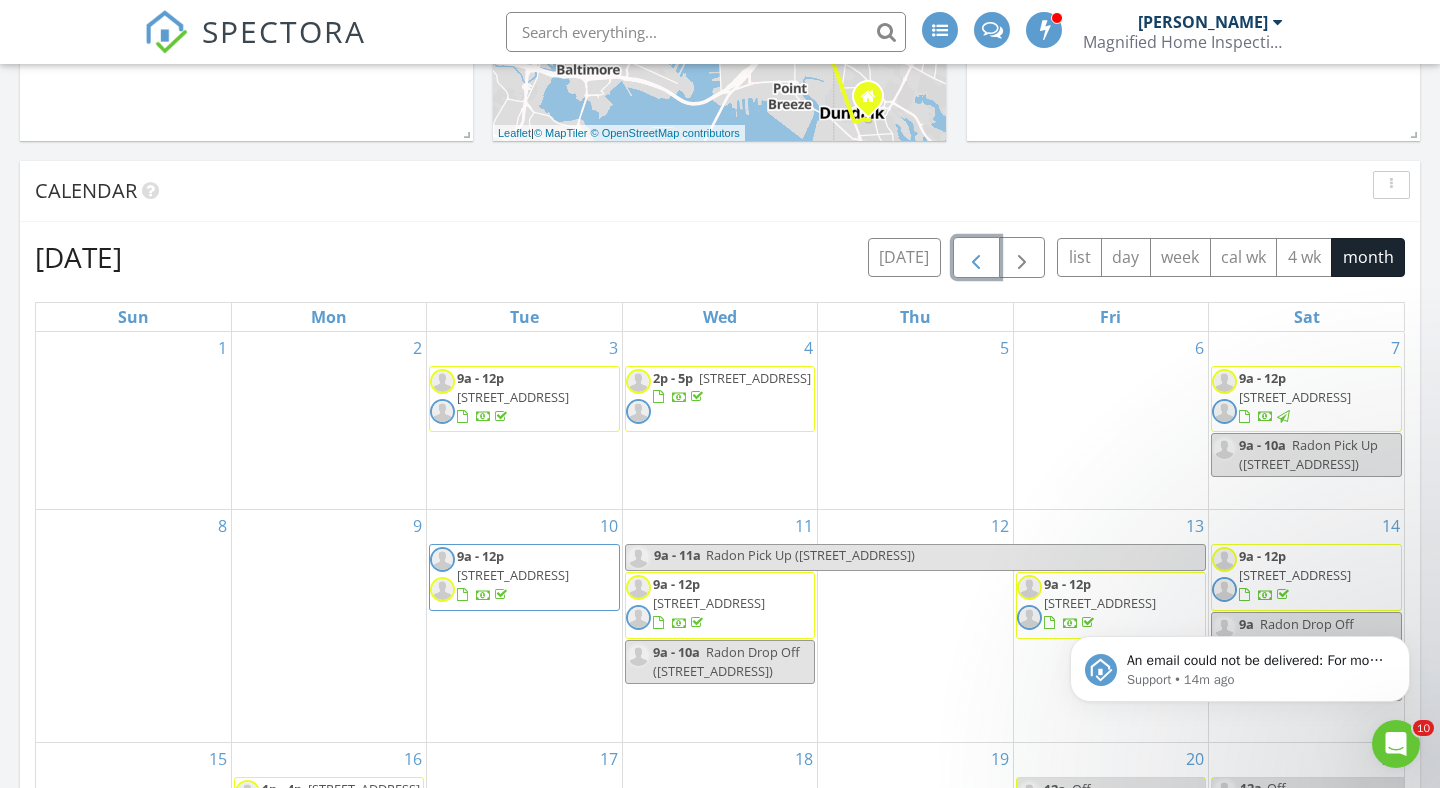 scroll, scrollTop: 1030, scrollLeft: 0, axis: vertical 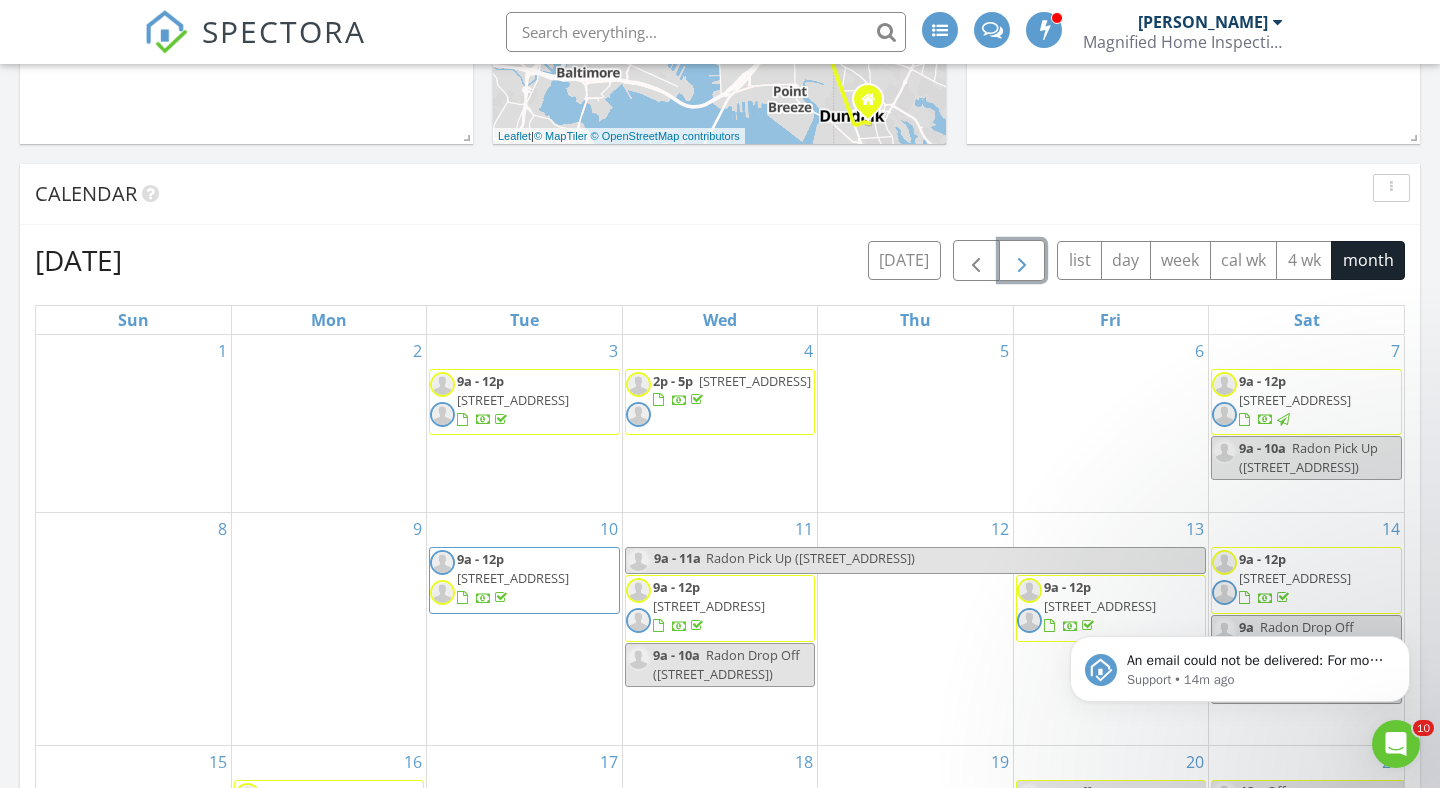 click at bounding box center [1022, 261] 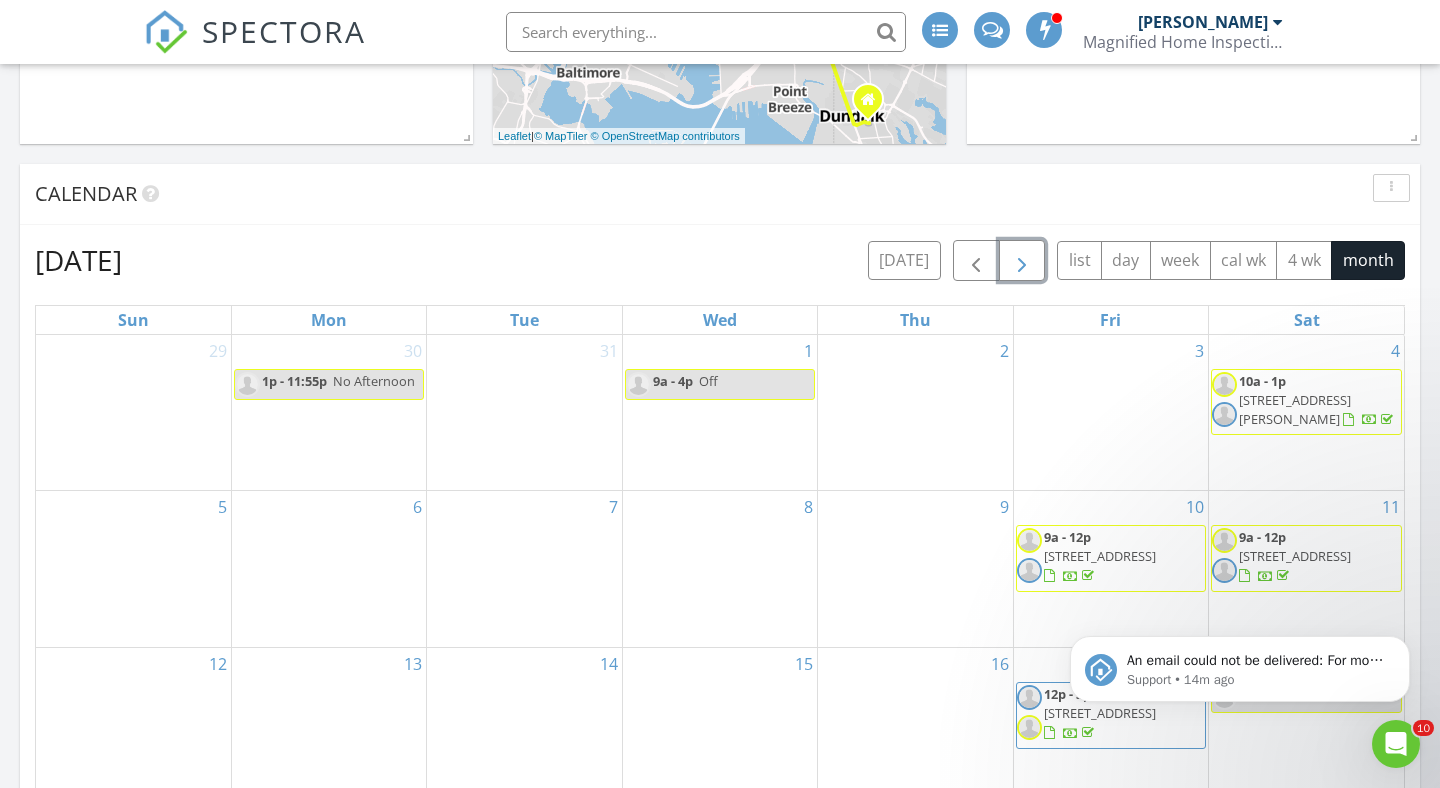 click at bounding box center [1022, 261] 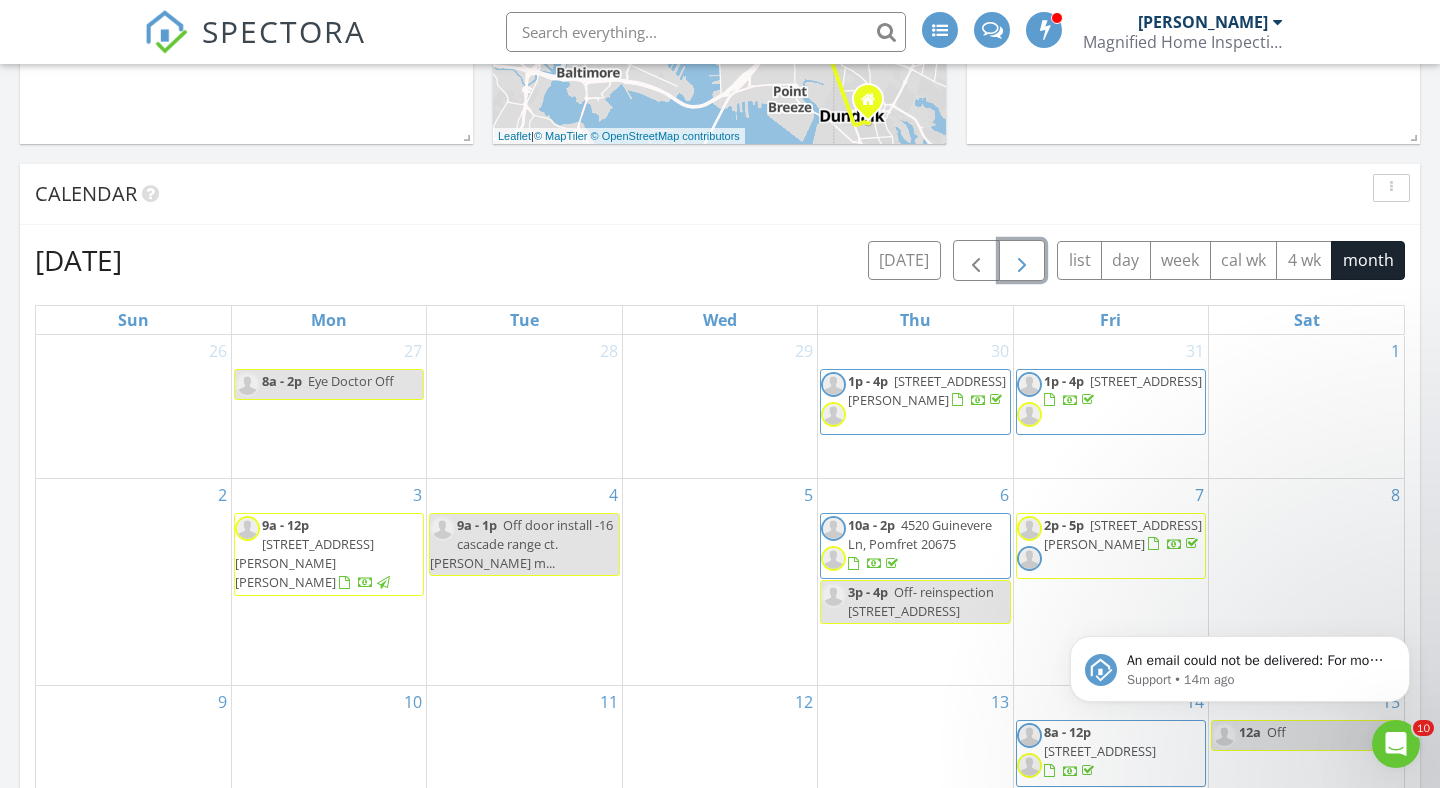 click at bounding box center [1022, 261] 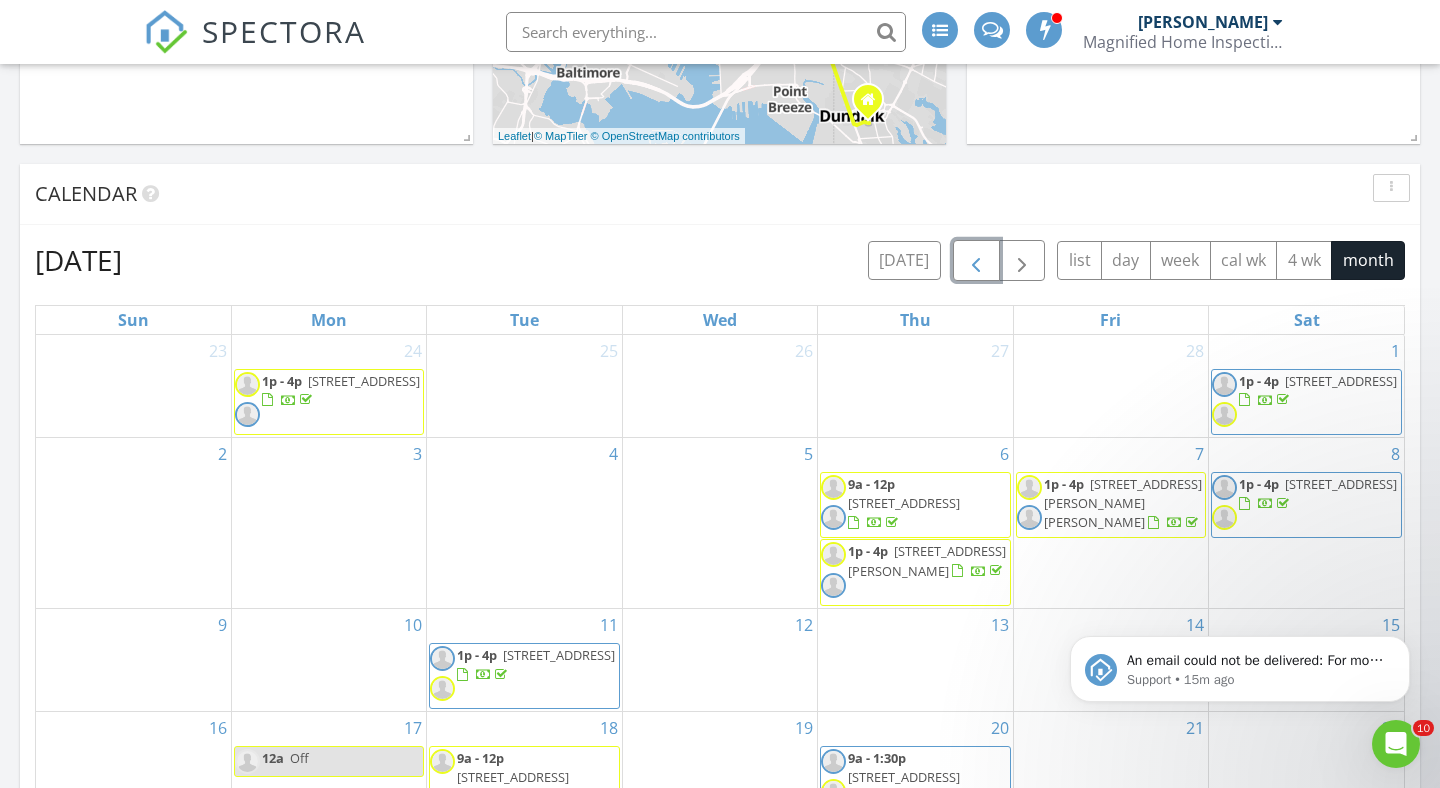 click at bounding box center (976, 261) 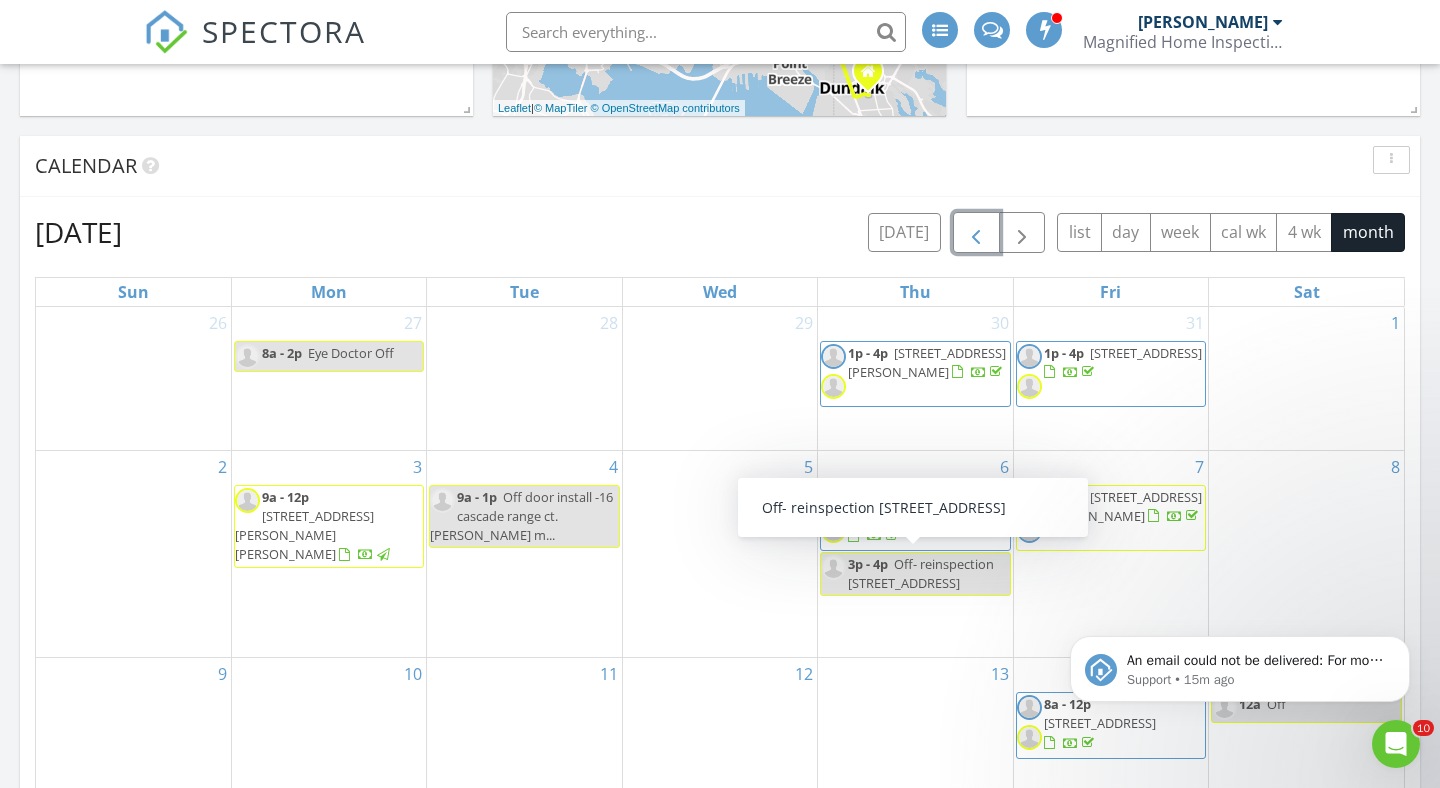 scroll, scrollTop: 1054, scrollLeft: 0, axis: vertical 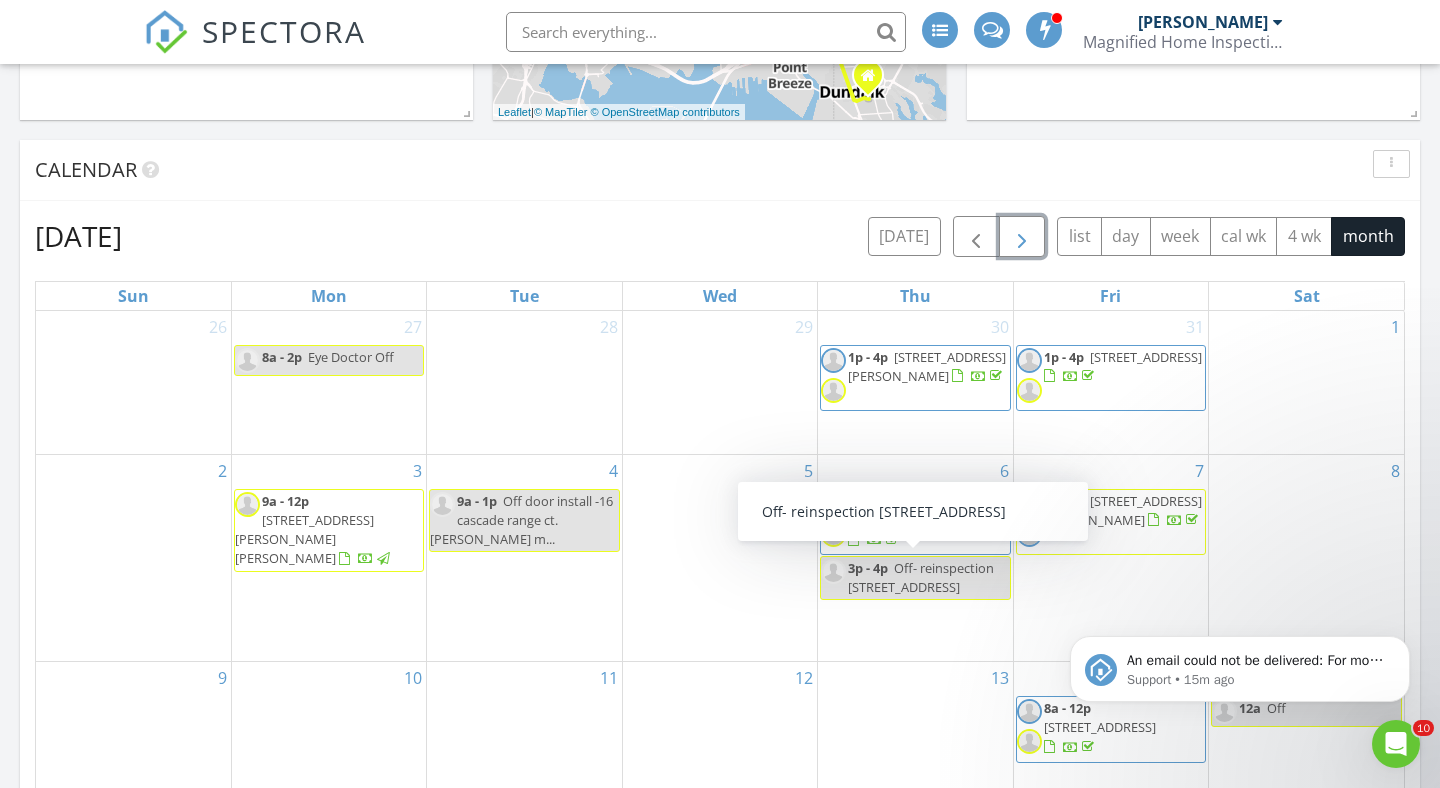 click at bounding box center [1022, 237] 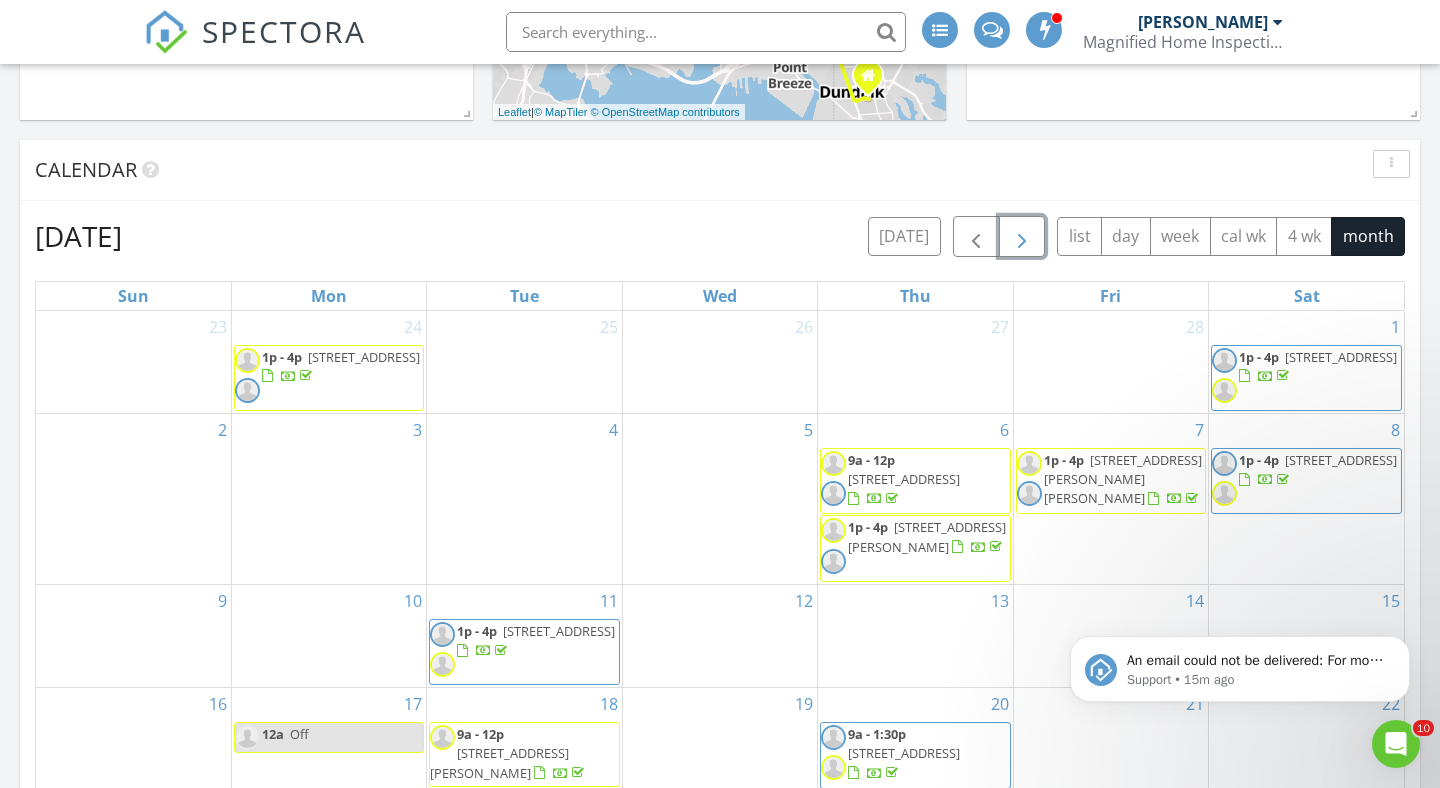 scroll, scrollTop: 34, scrollLeft: 0, axis: vertical 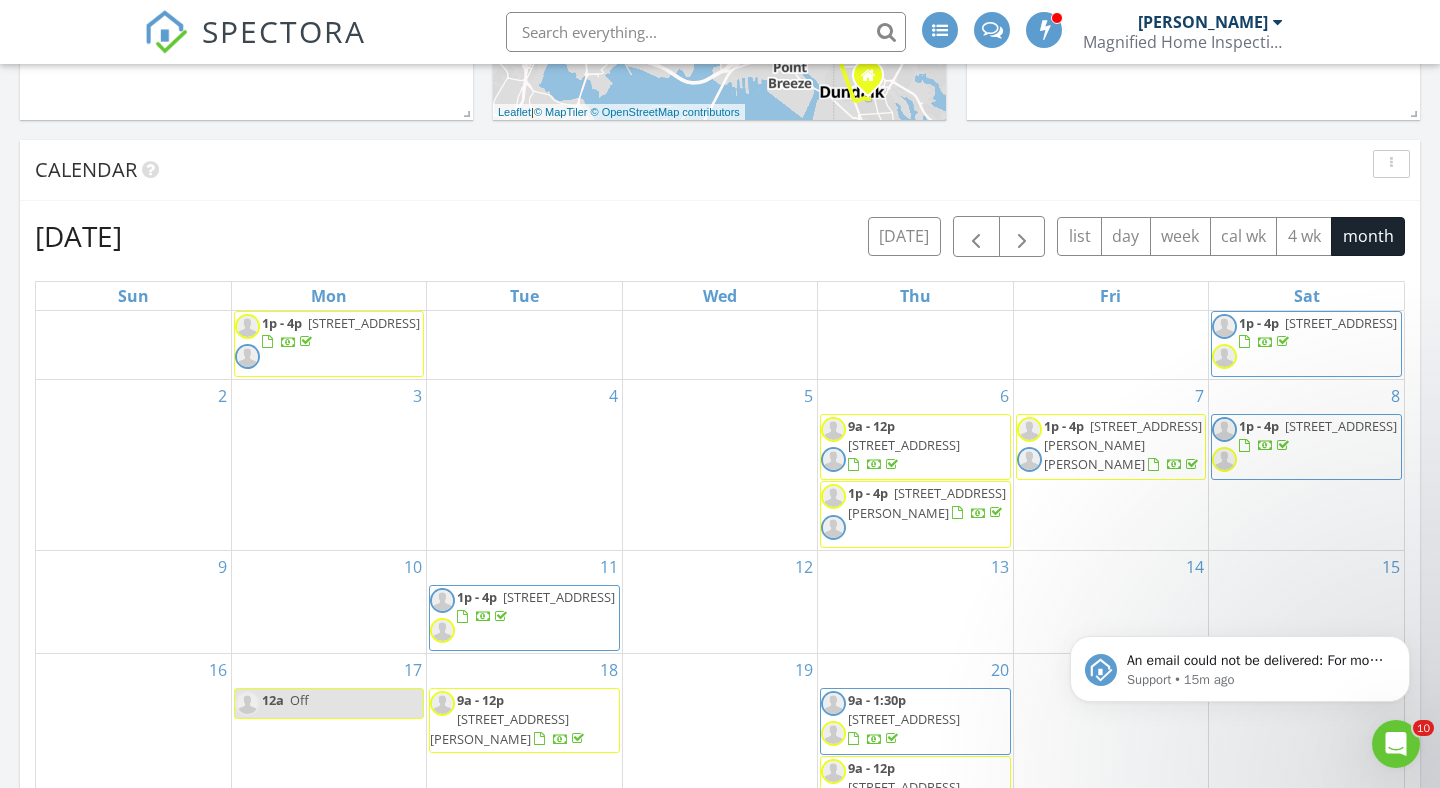click on "Calendar" at bounding box center (705, 170) 